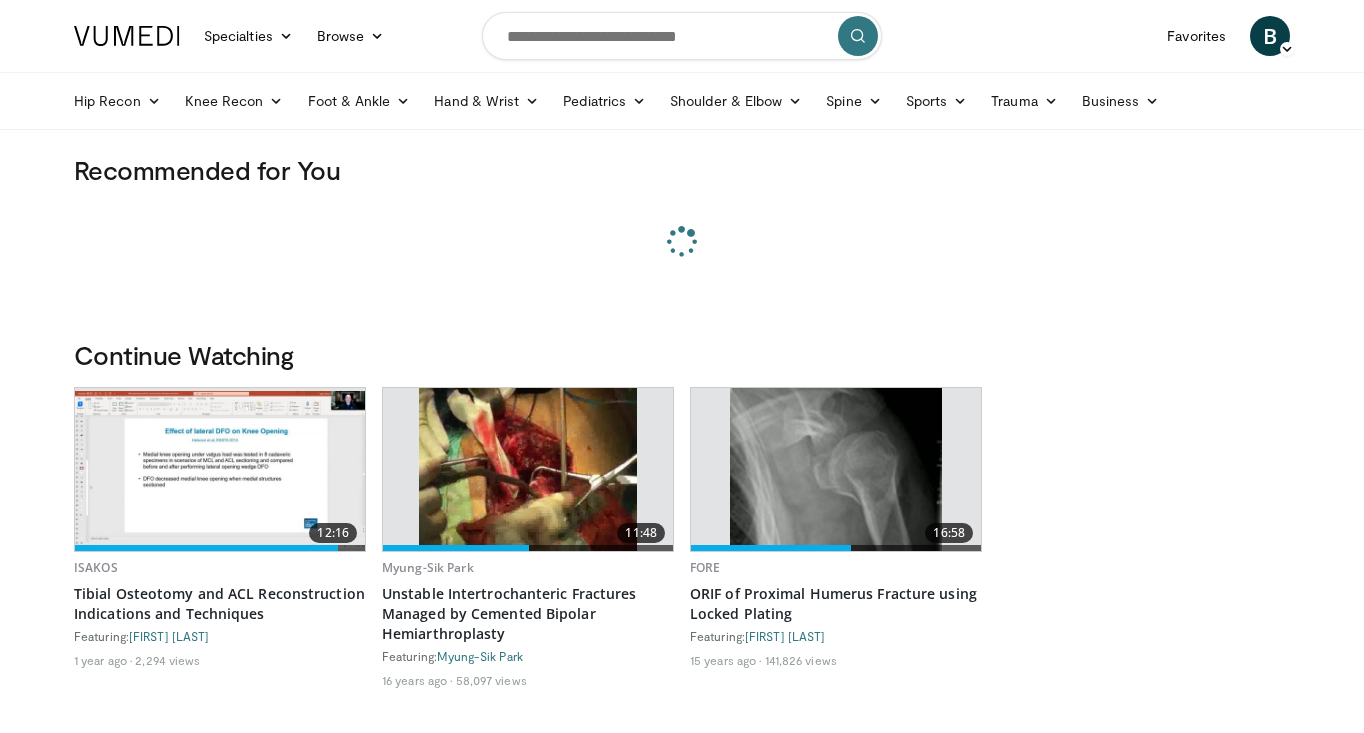 scroll, scrollTop: 0, scrollLeft: 0, axis: both 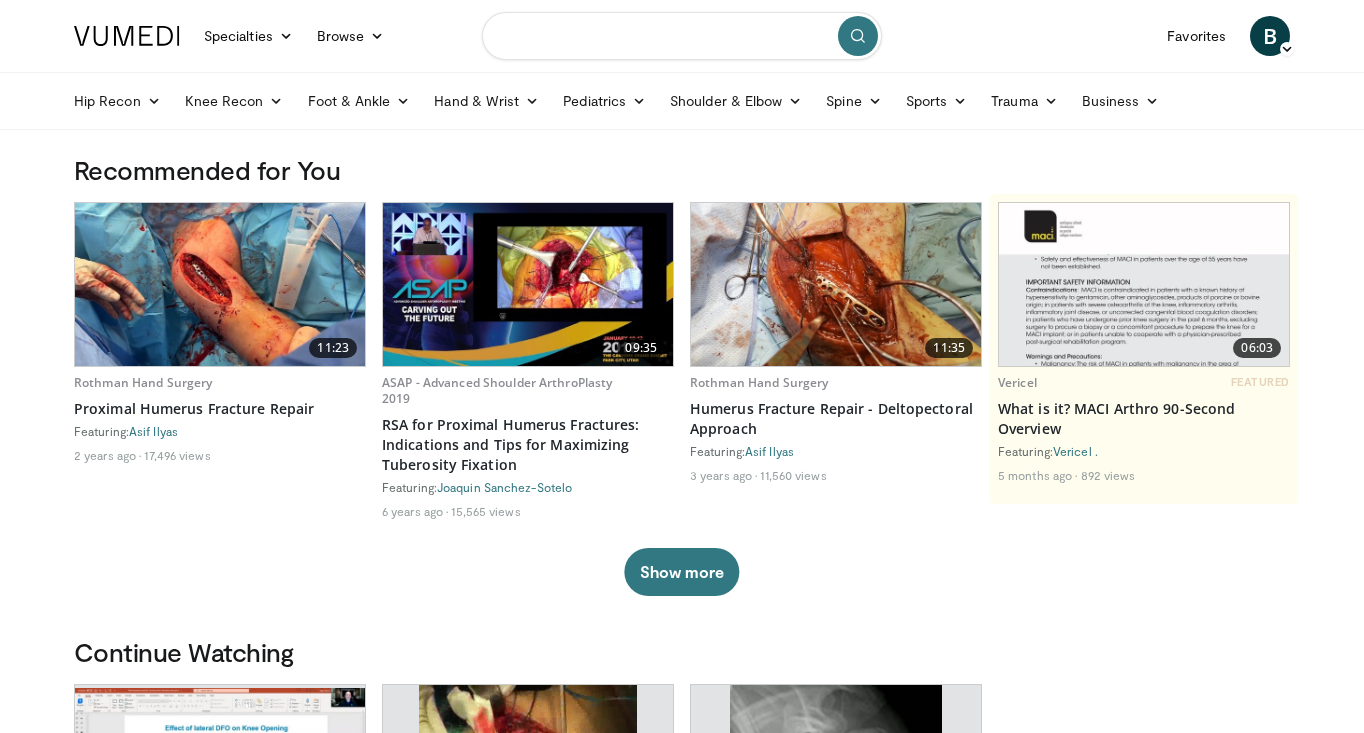 click at bounding box center (682, 36) 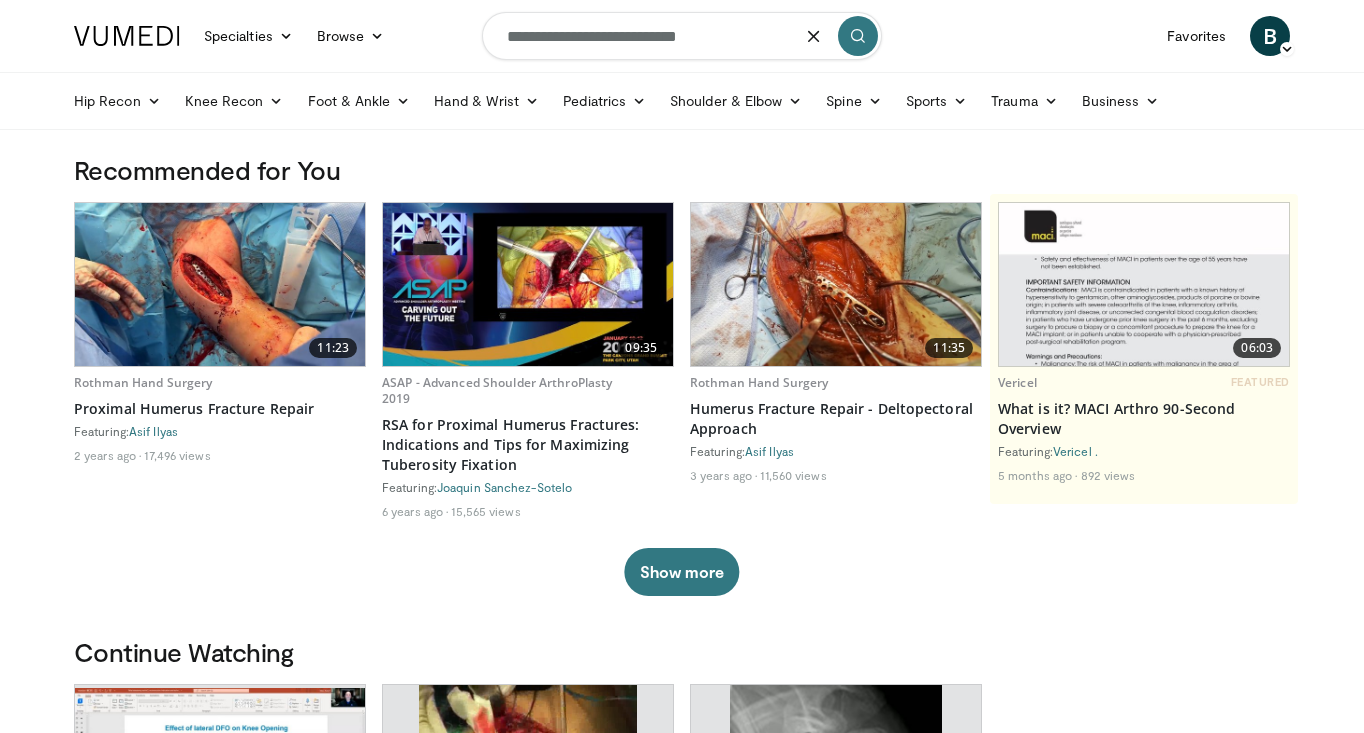 type on "**********" 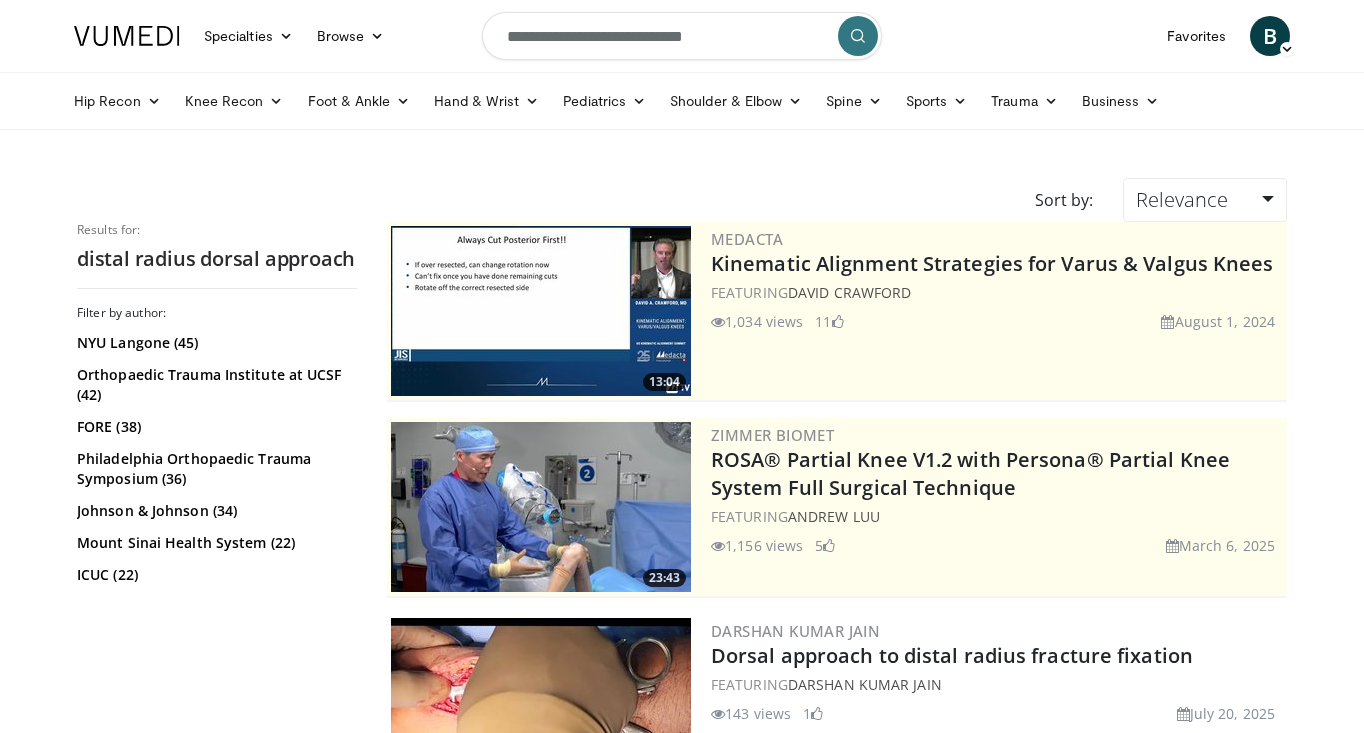 scroll, scrollTop: -1, scrollLeft: 0, axis: vertical 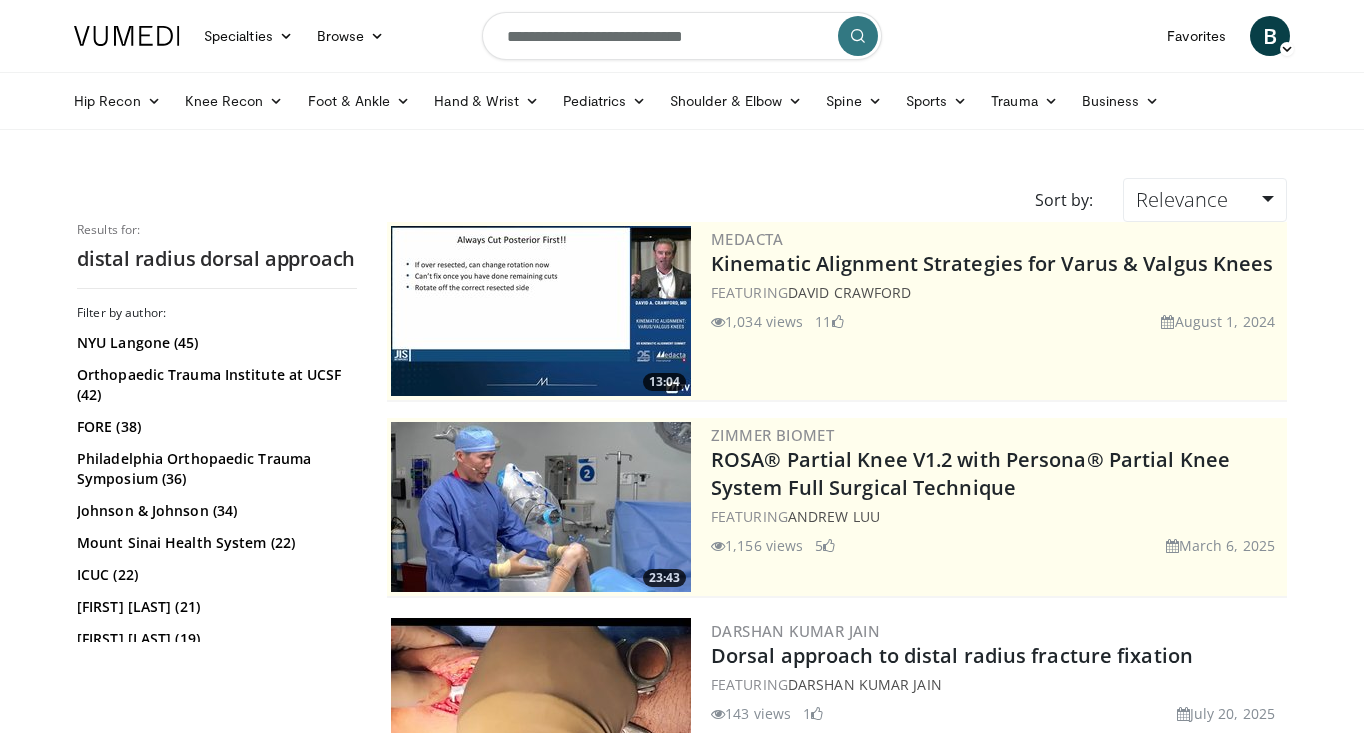 click on "**********" at bounding box center [682, 36] 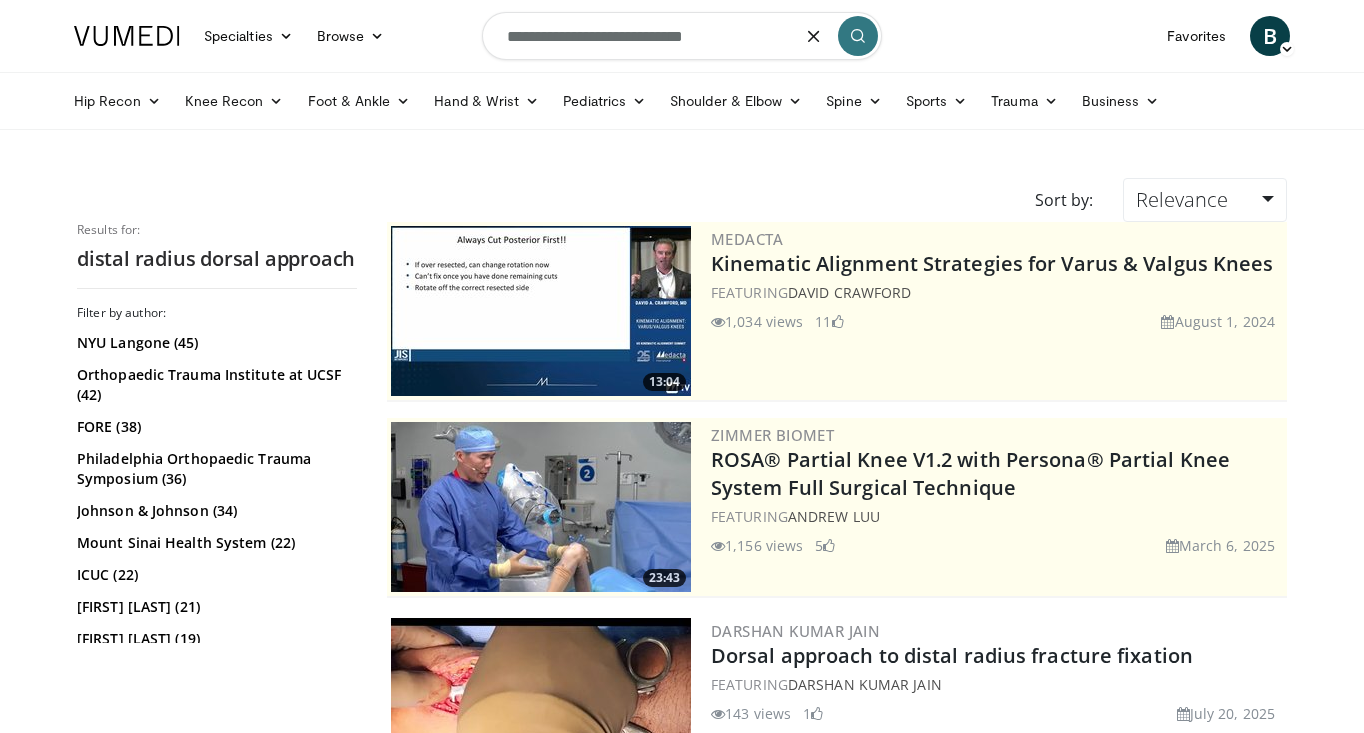 click on "**********" at bounding box center (682, 36) 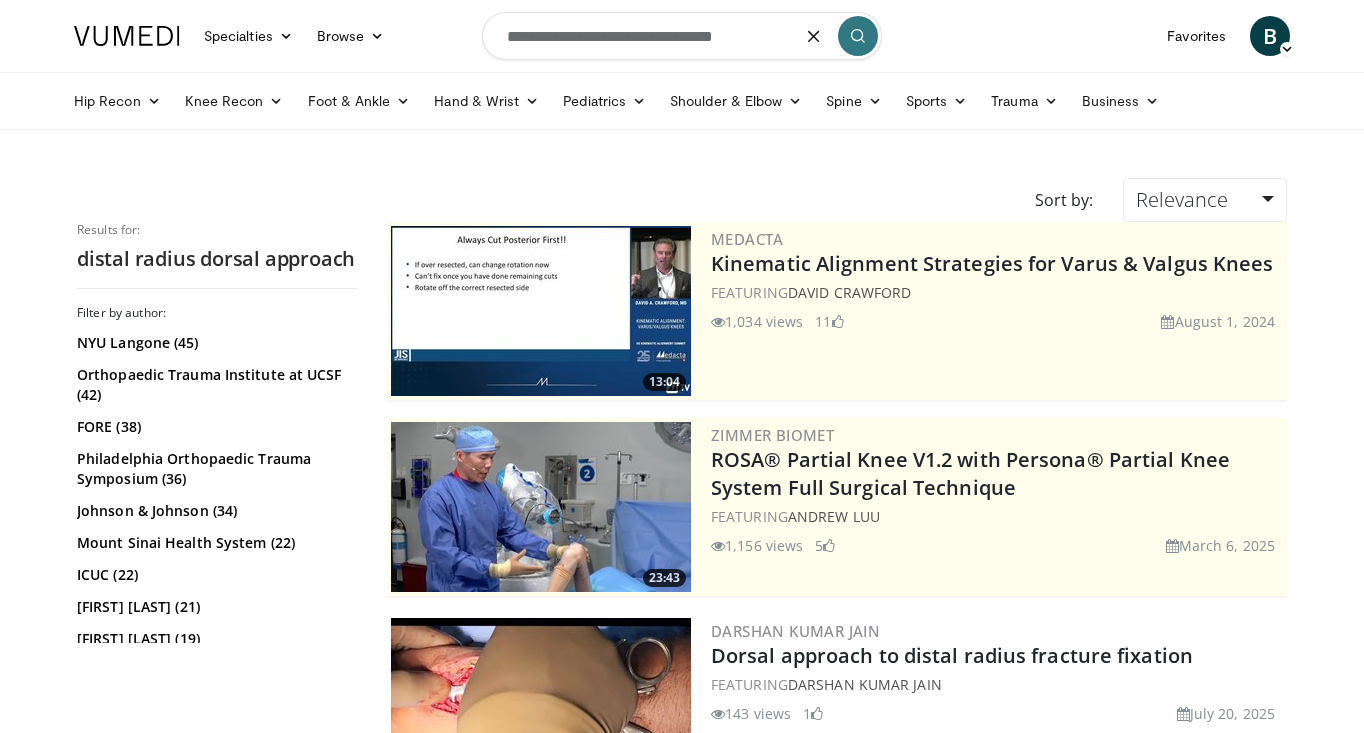 type on "**********" 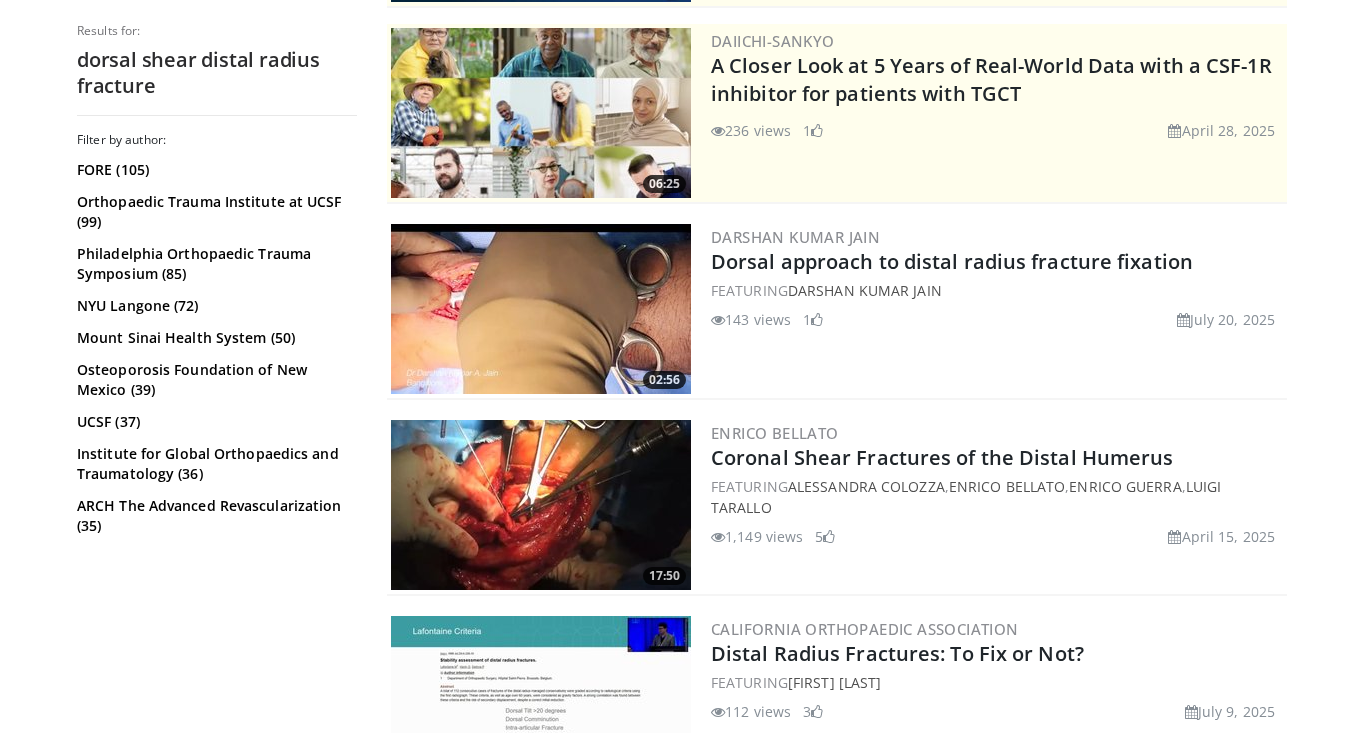 scroll, scrollTop: 574, scrollLeft: 0, axis: vertical 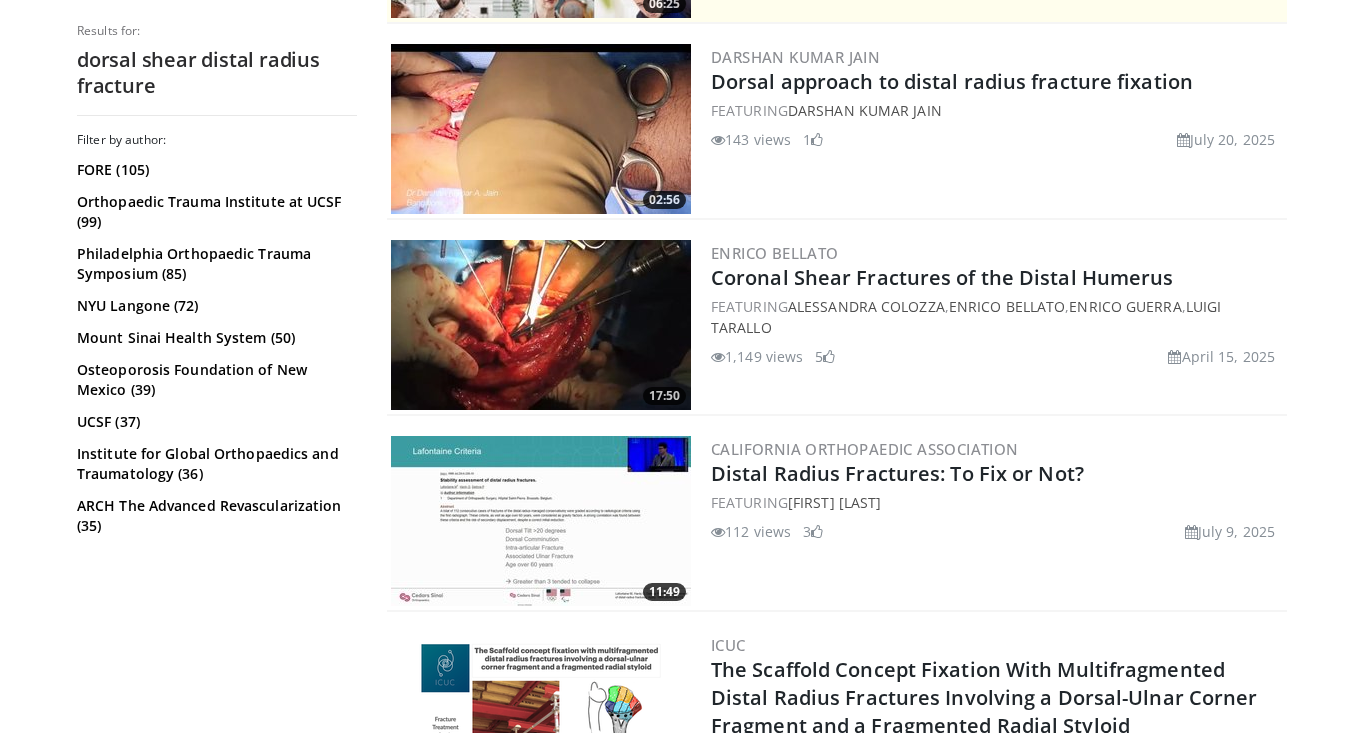 click at bounding box center (541, 325) 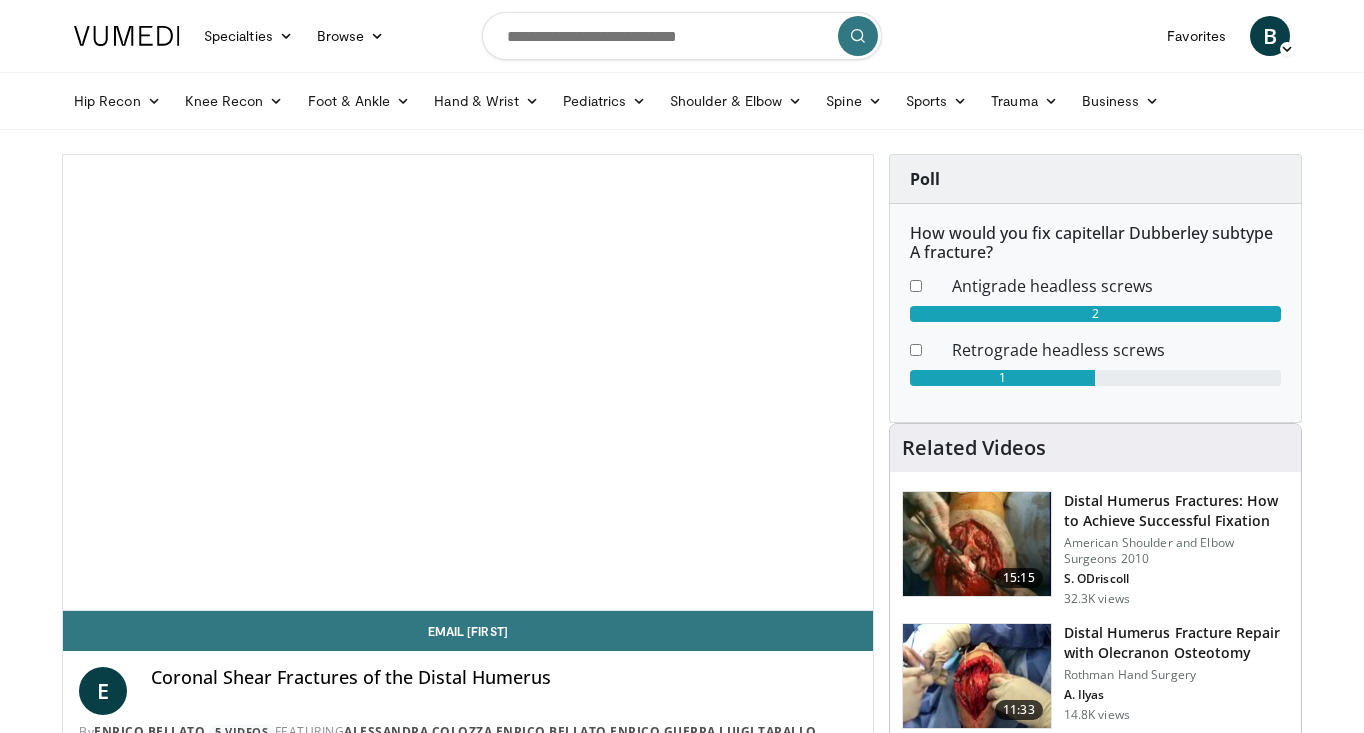 scroll, scrollTop: 0, scrollLeft: 0, axis: both 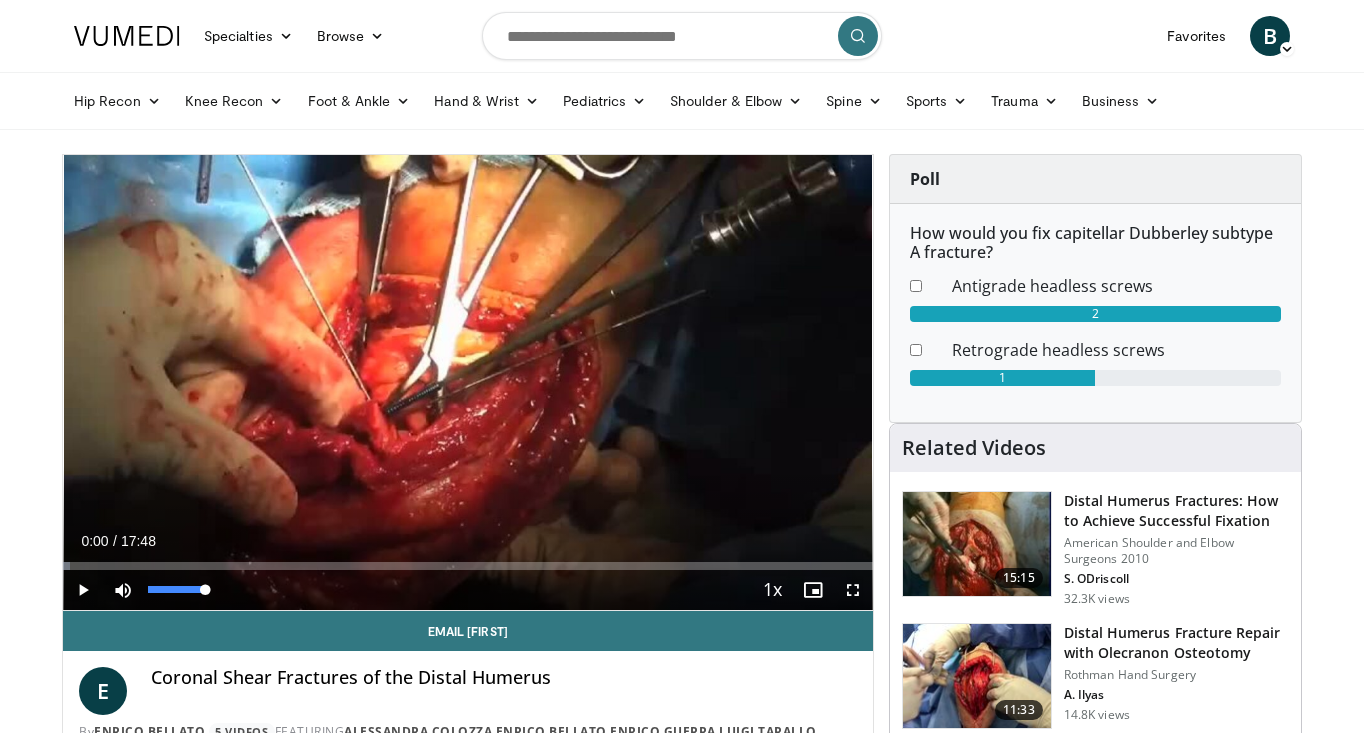 click at bounding box center (123, 590) 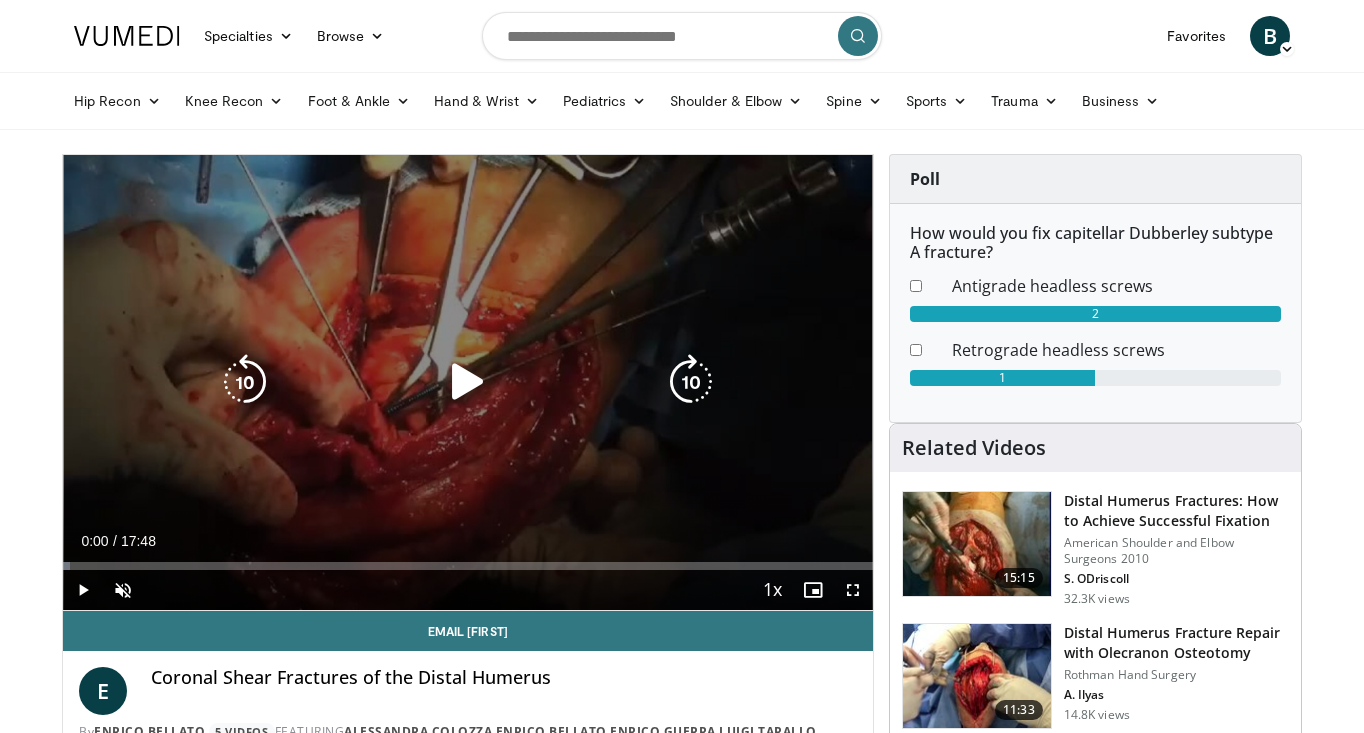 click at bounding box center (468, 382) 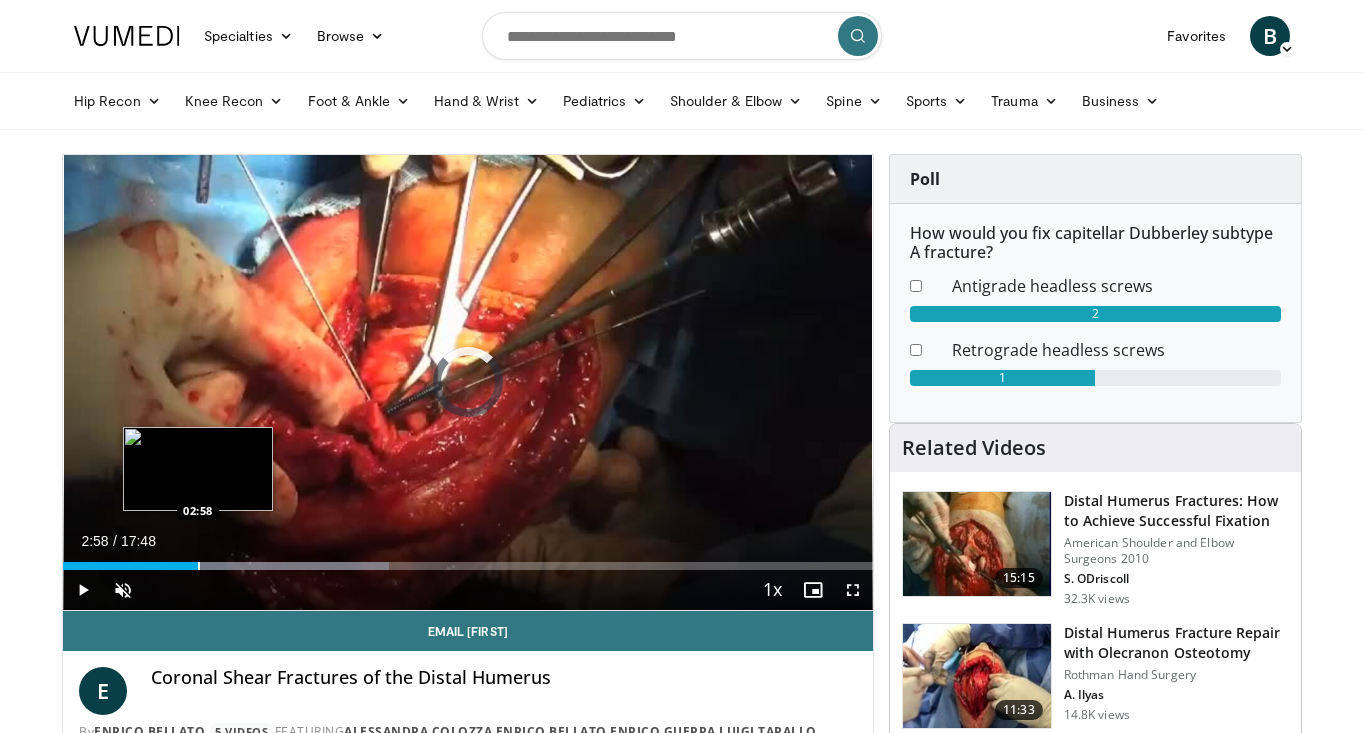 click at bounding box center (199, 566) 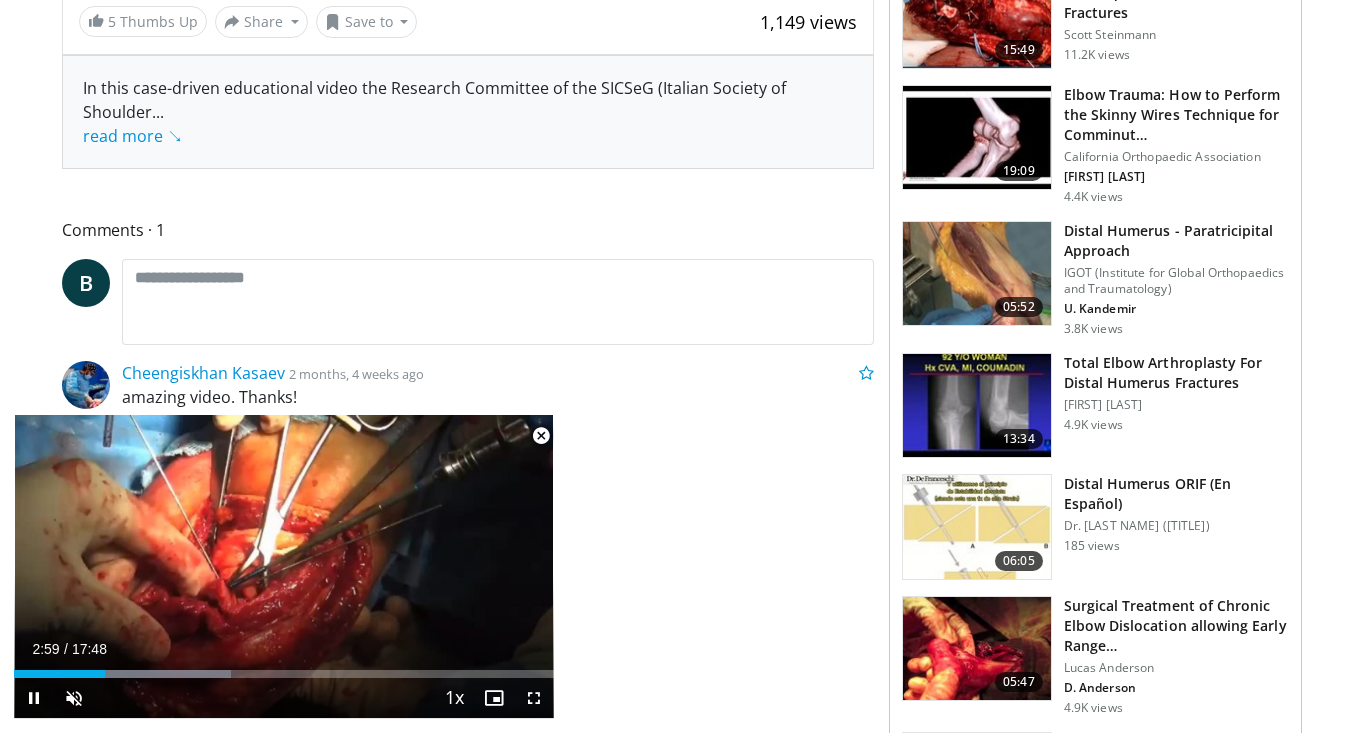 scroll, scrollTop: 783, scrollLeft: 0, axis: vertical 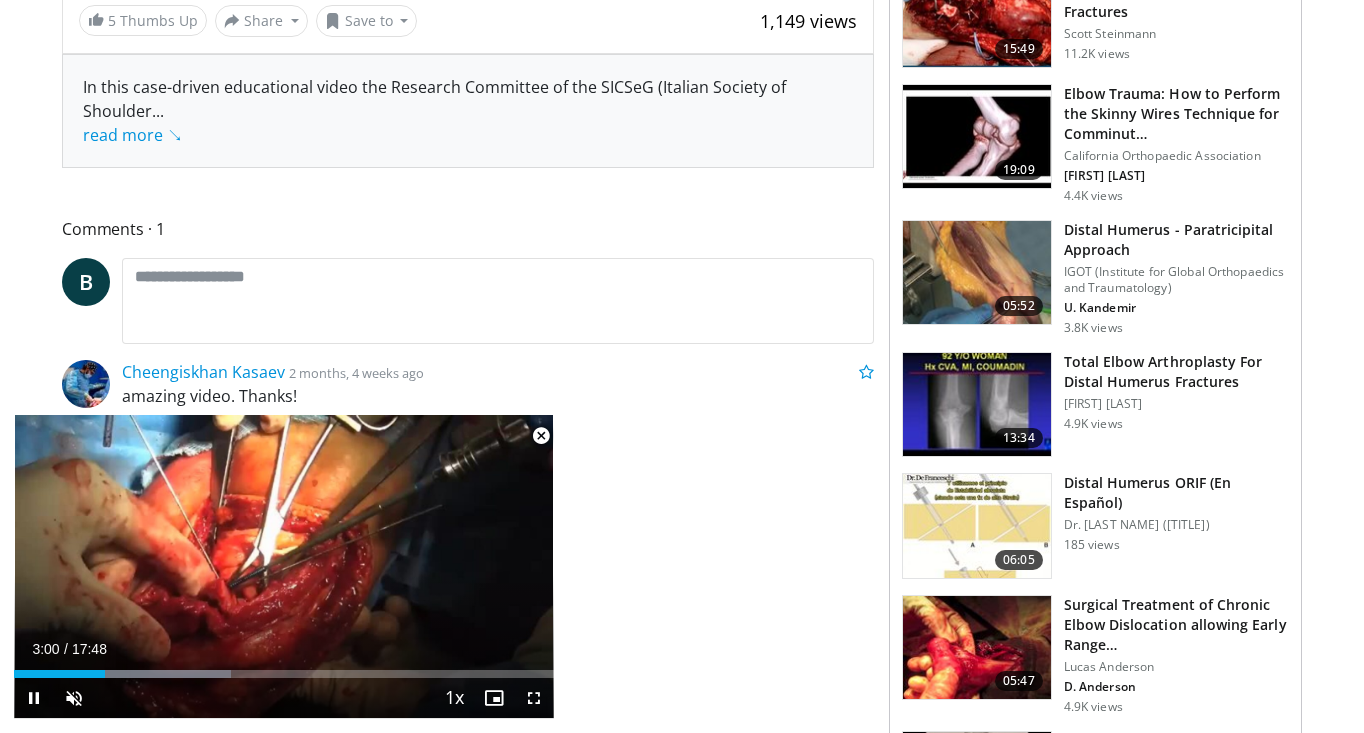 click at bounding box center (541, 436) 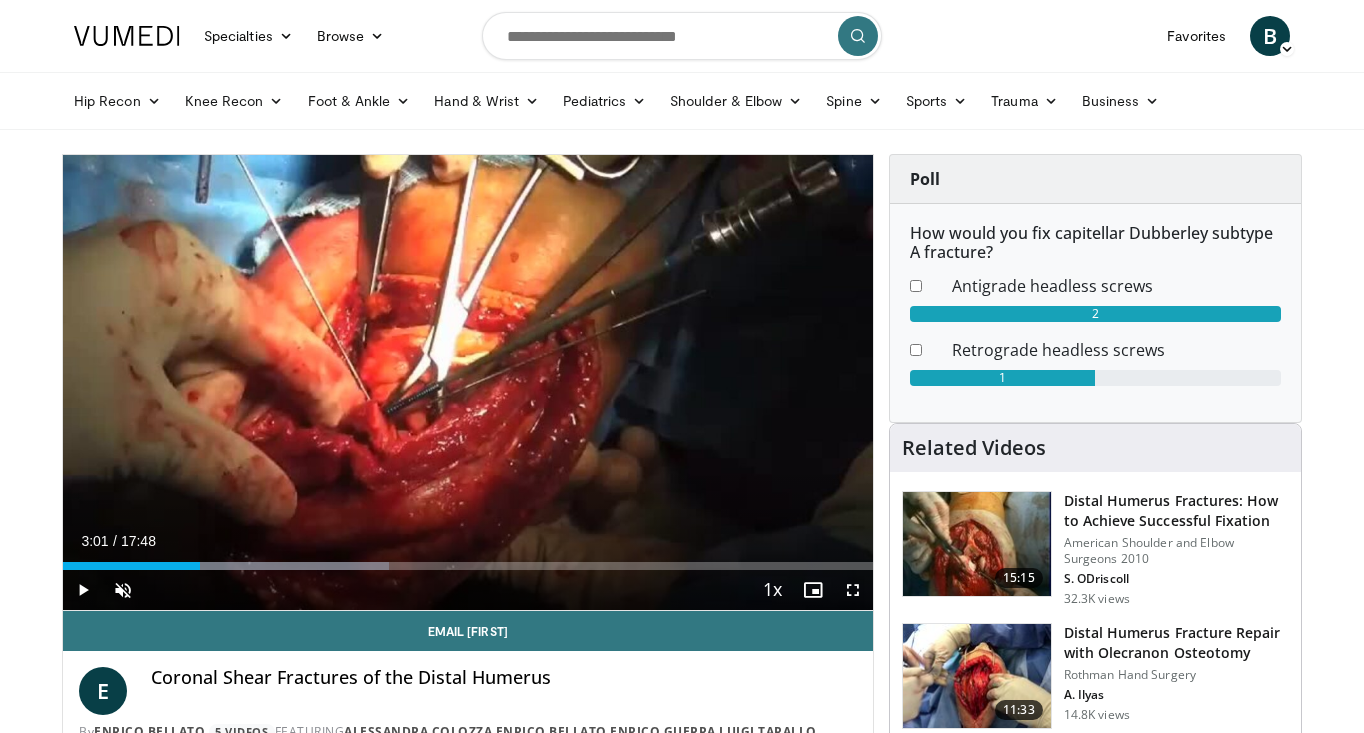scroll, scrollTop: 0, scrollLeft: 0, axis: both 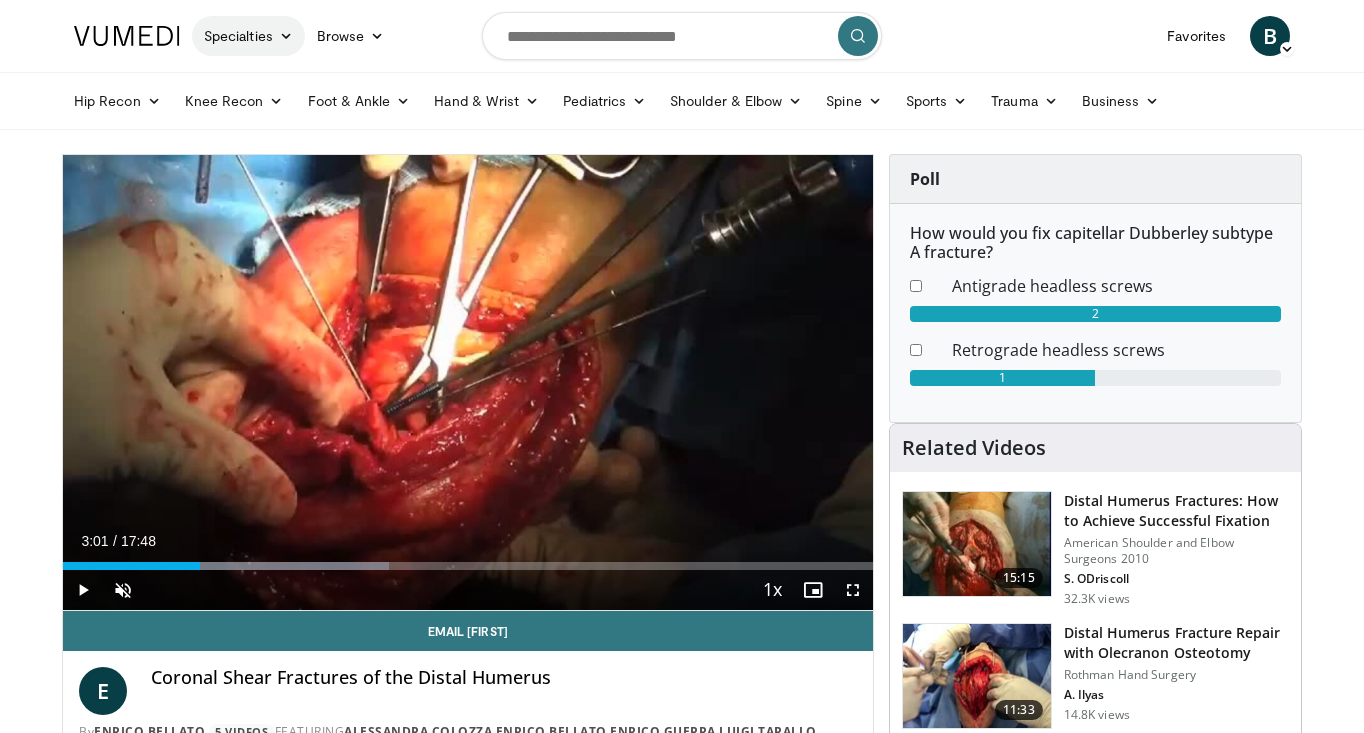 click at bounding box center [286, 36] 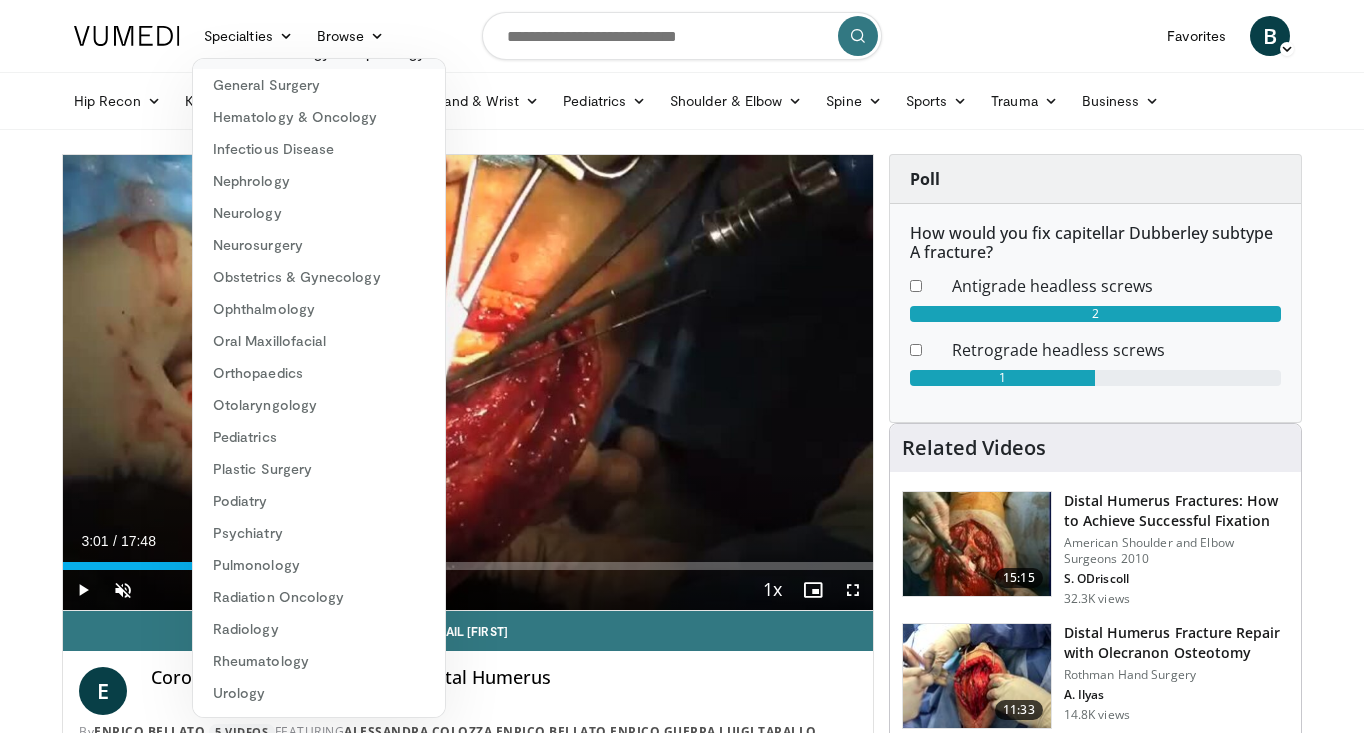 scroll, scrollTop: 254, scrollLeft: 0, axis: vertical 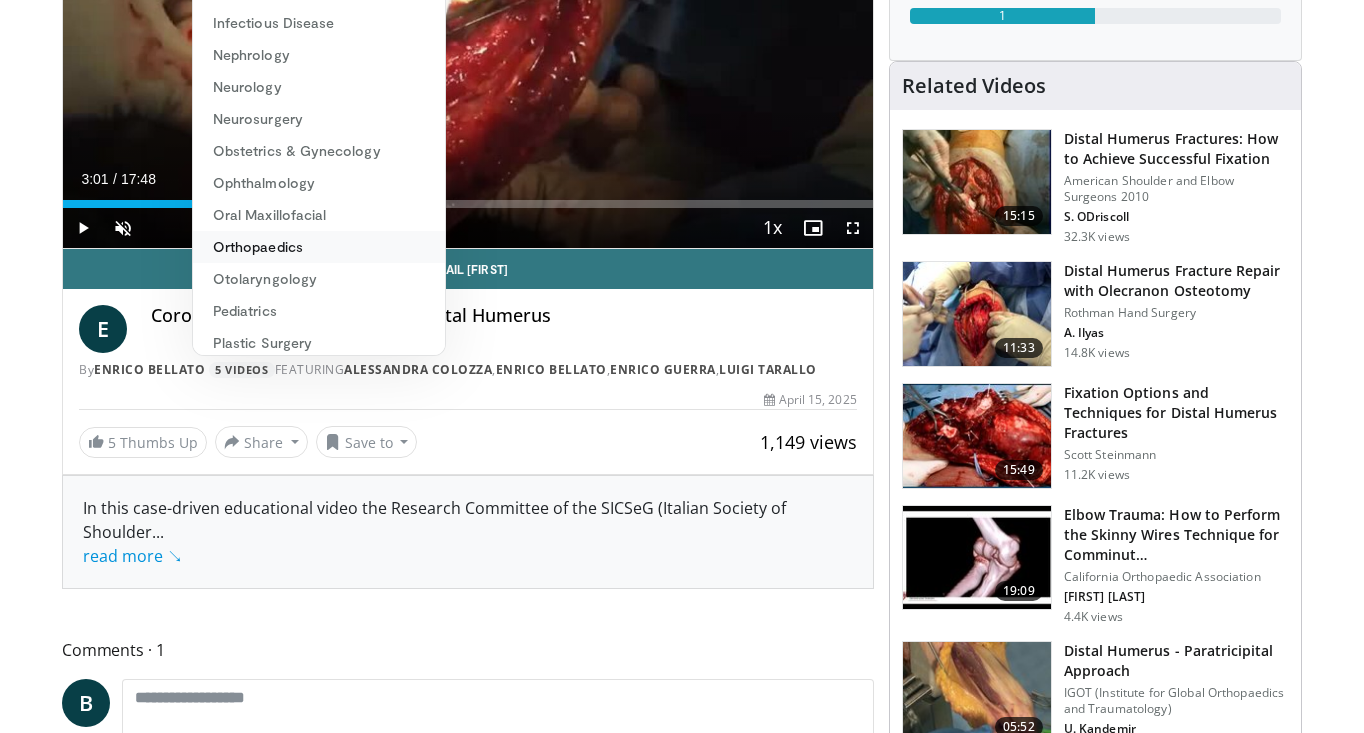 click on "Orthopaedics" at bounding box center [319, 247] 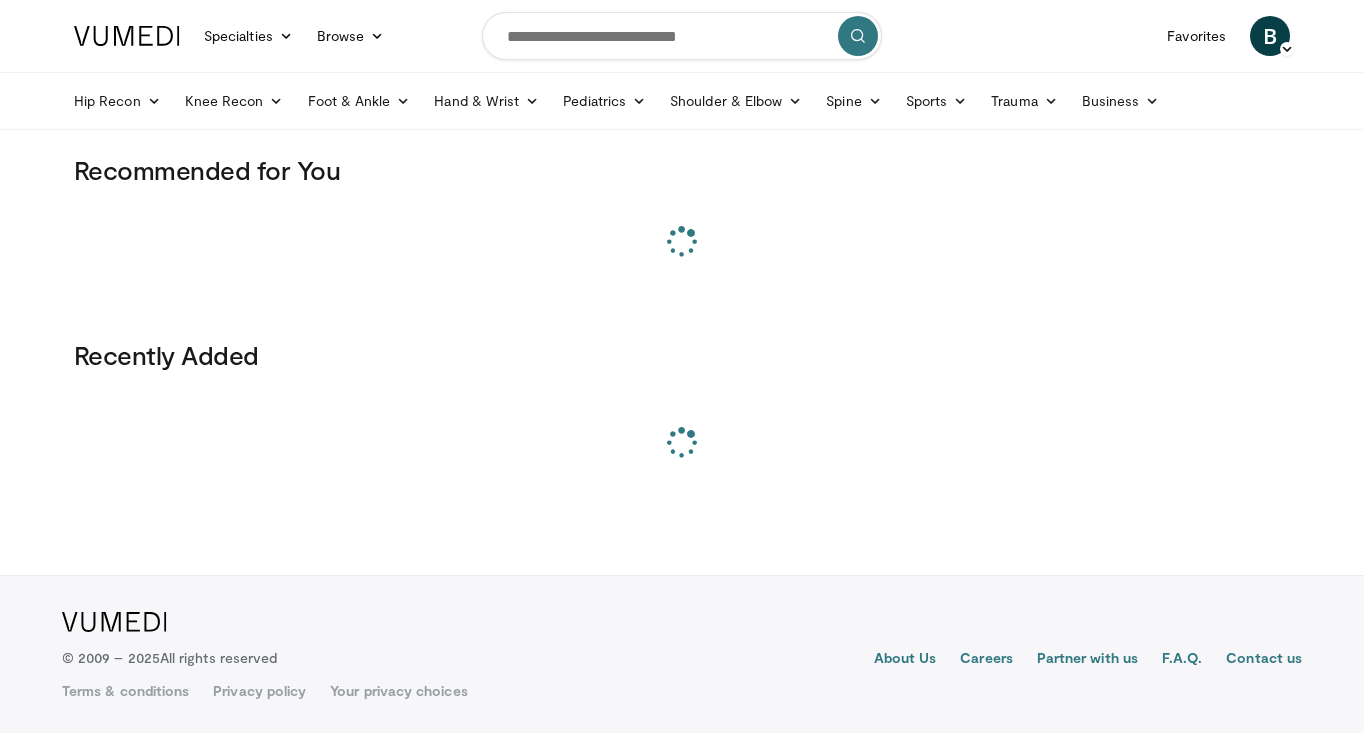 scroll, scrollTop: 0, scrollLeft: 0, axis: both 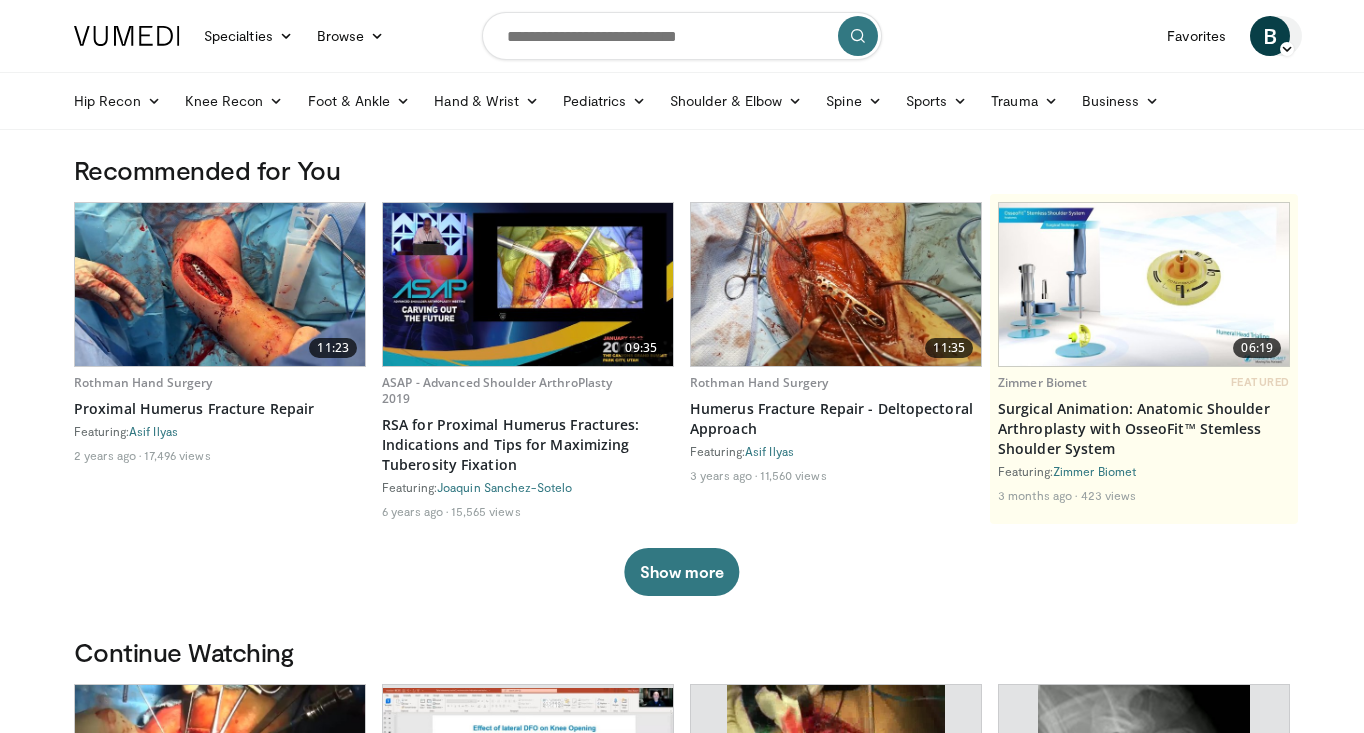 click at bounding box center (1287, 49) 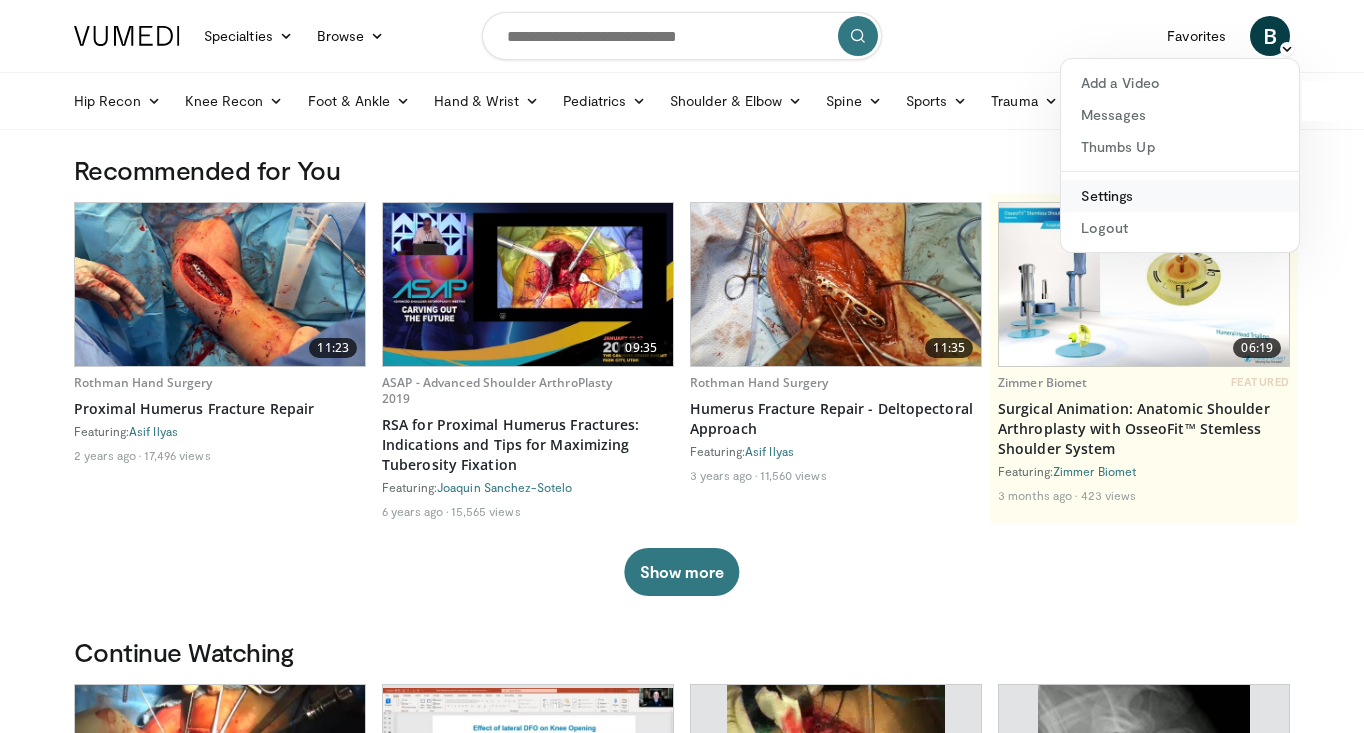 click on "Settings" at bounding box center [1180, 196] 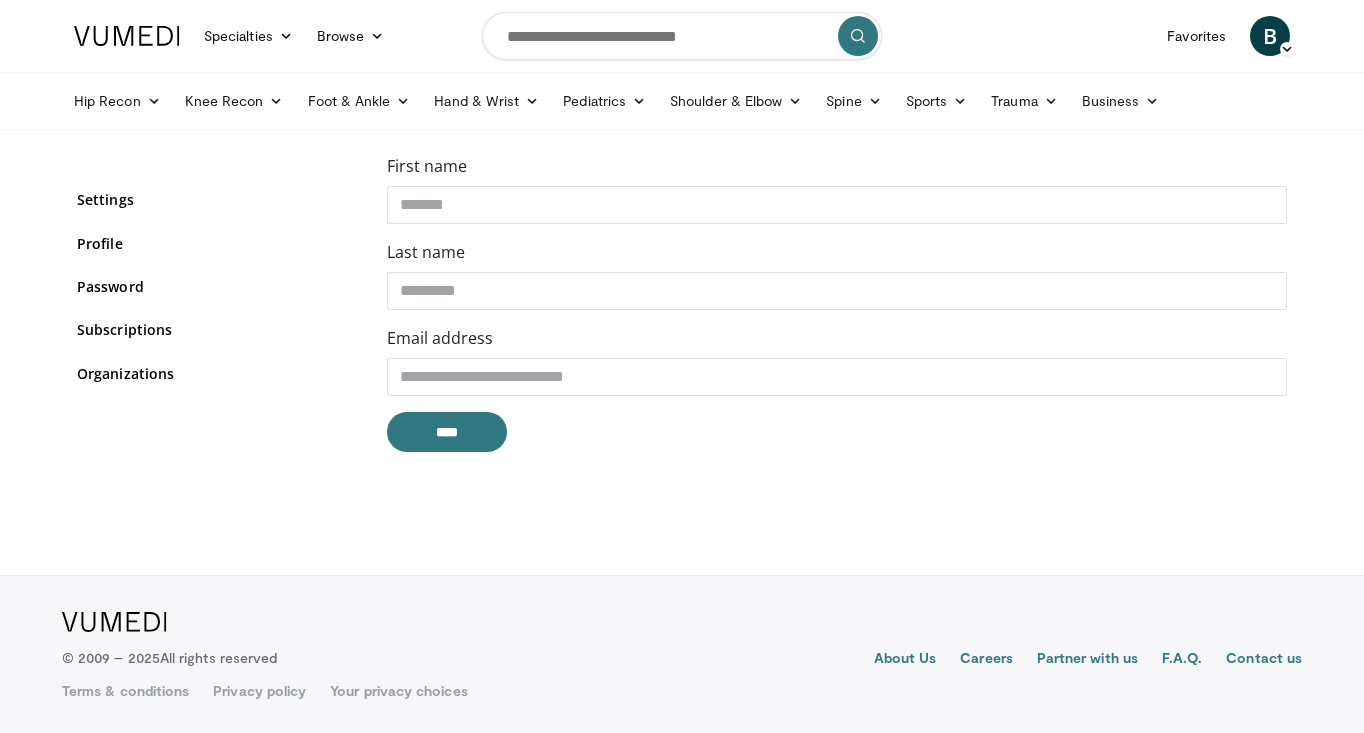 scroll, scrollTop: 0, scrollLeft: 0, axis: both 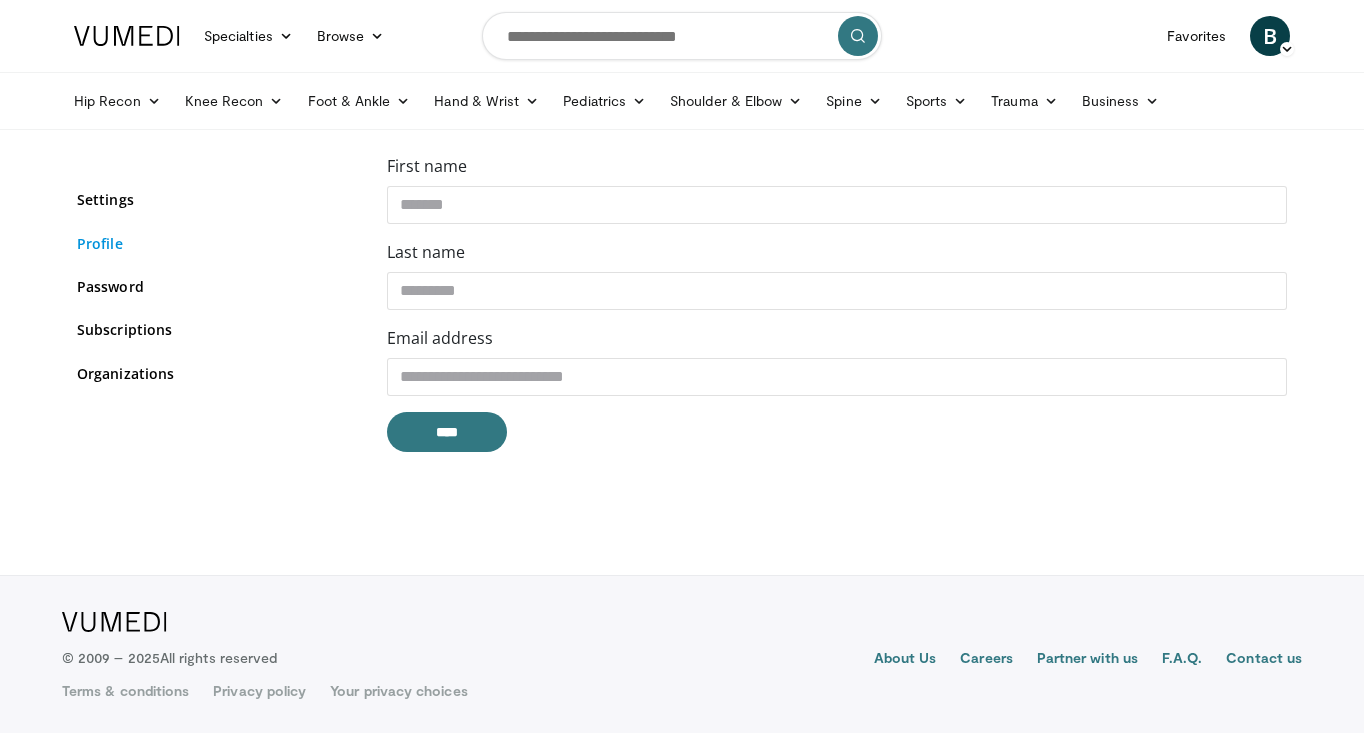 click on "Profile" at bounding box center (217, 243) 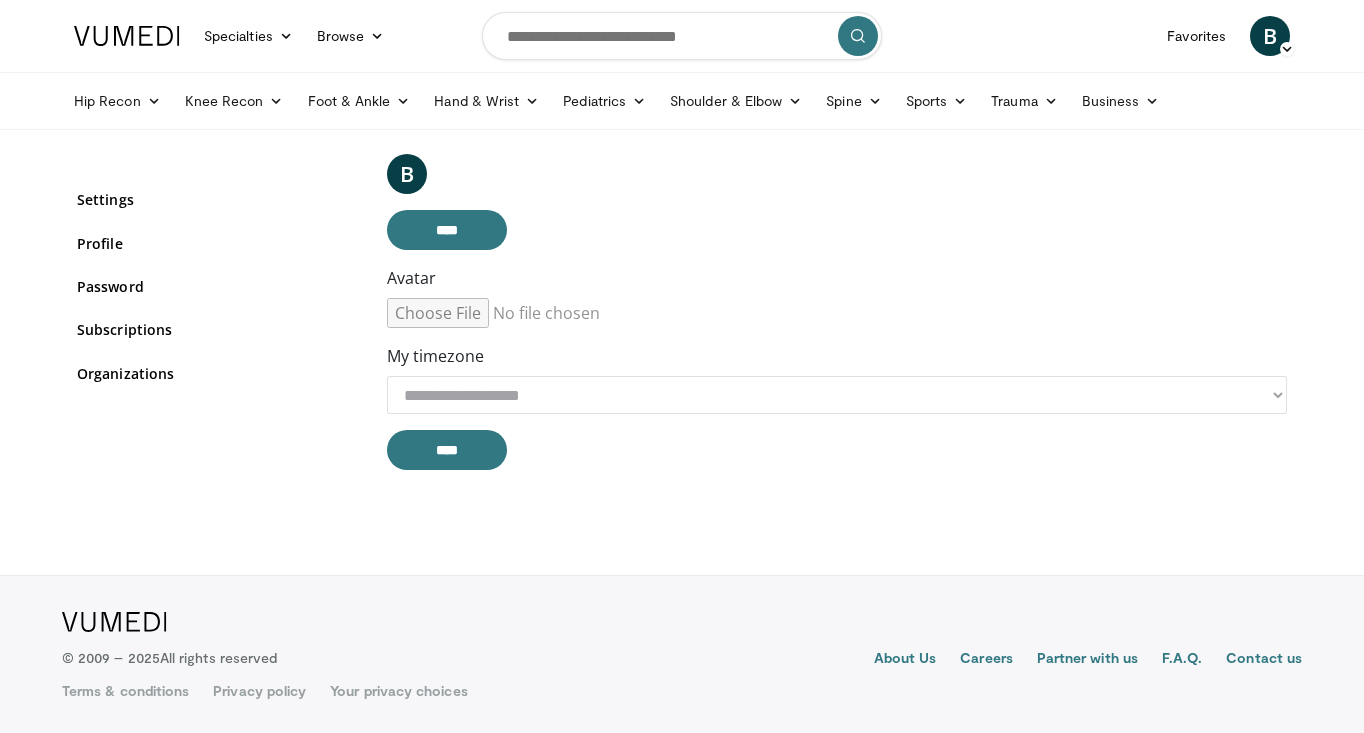 scroll, scrollTop: 0, scrollLeft: 0, axis: both 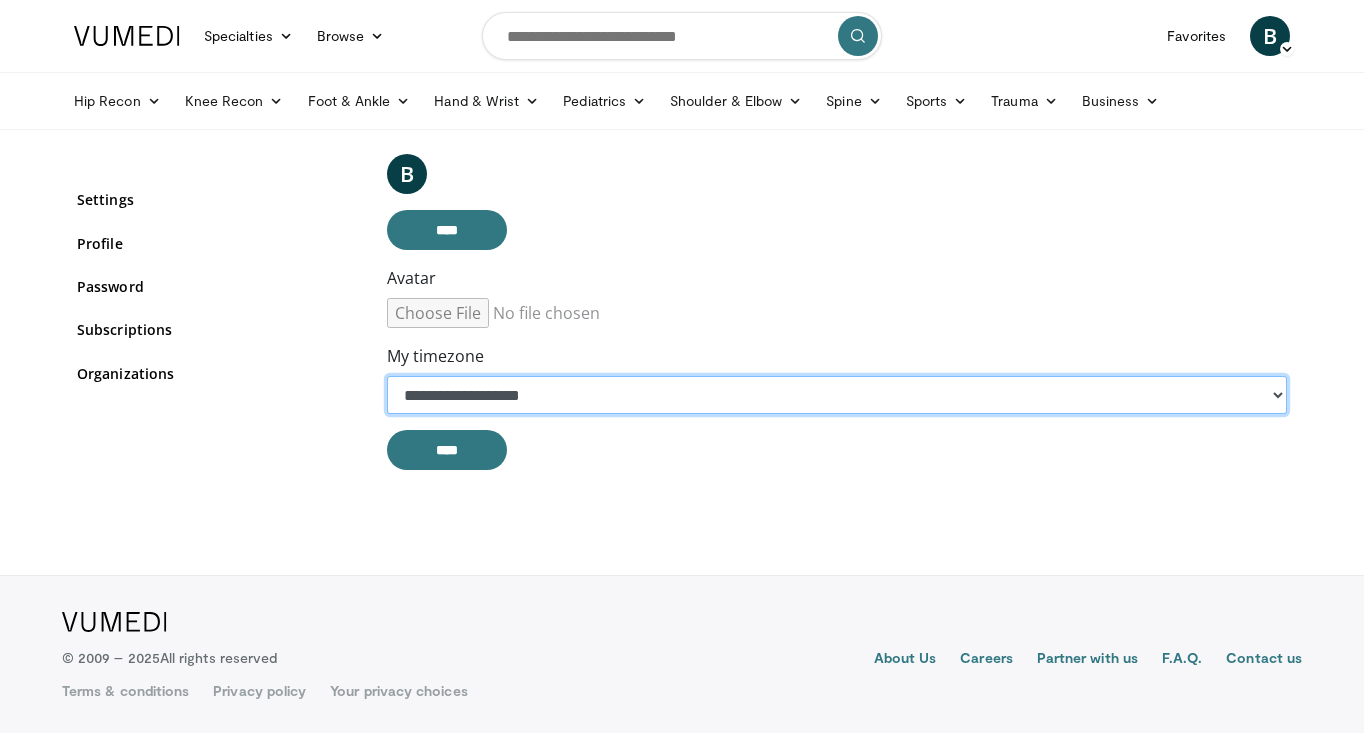 click on "**********" at bounding box center [837, 395] 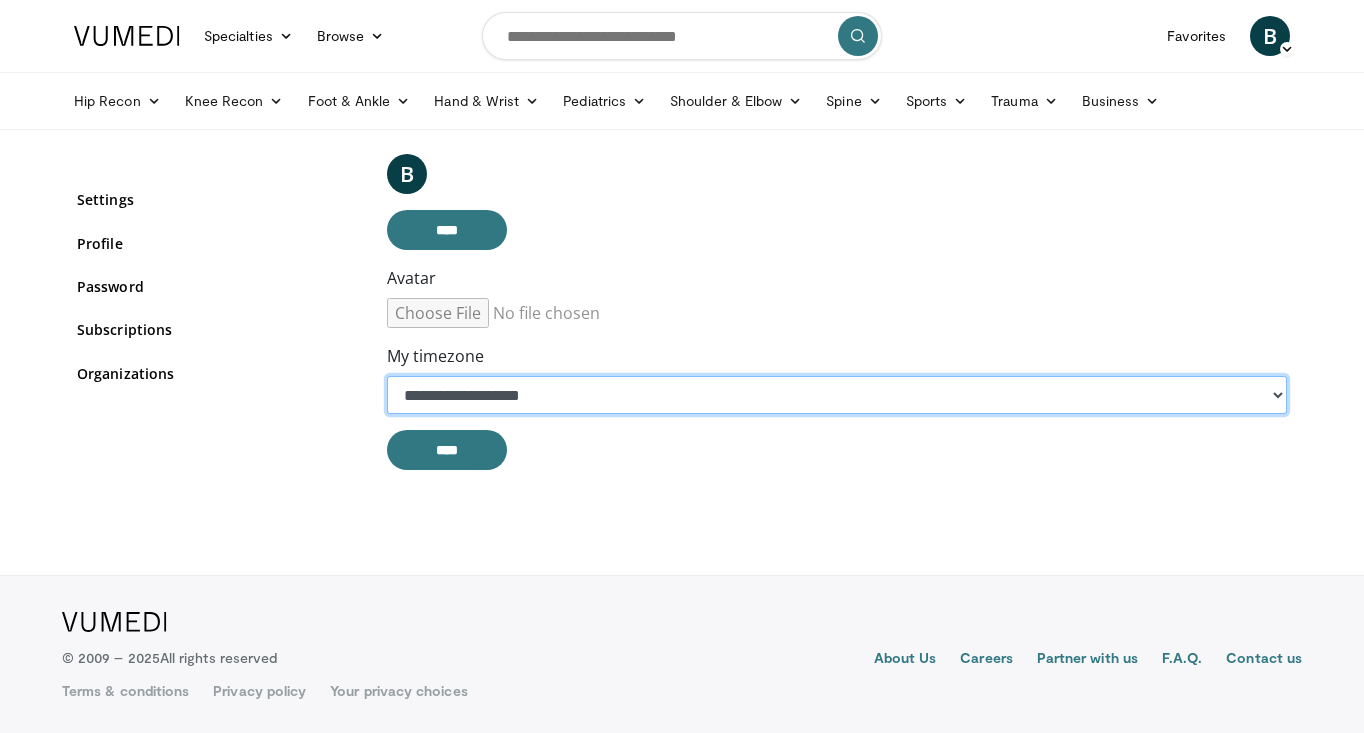 select on "**********" 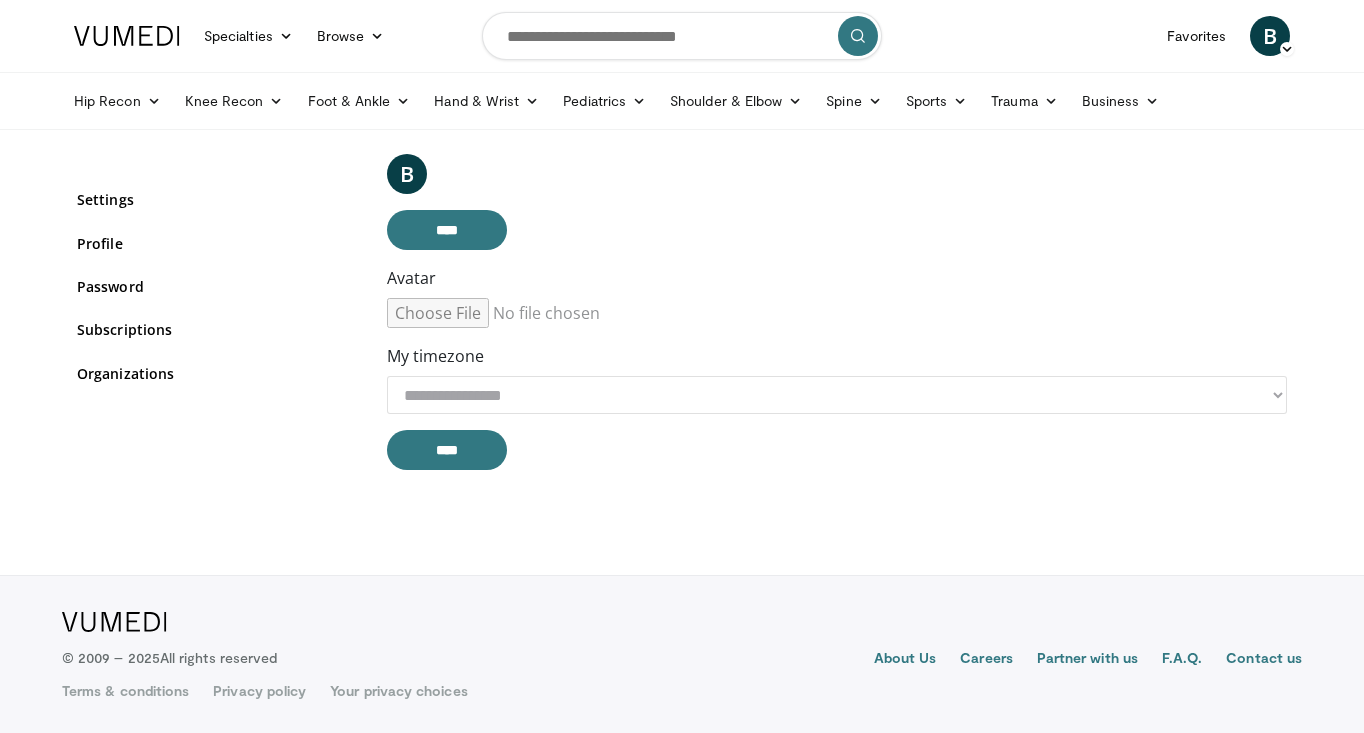 click on "**********" at bounding box center (837, 312) 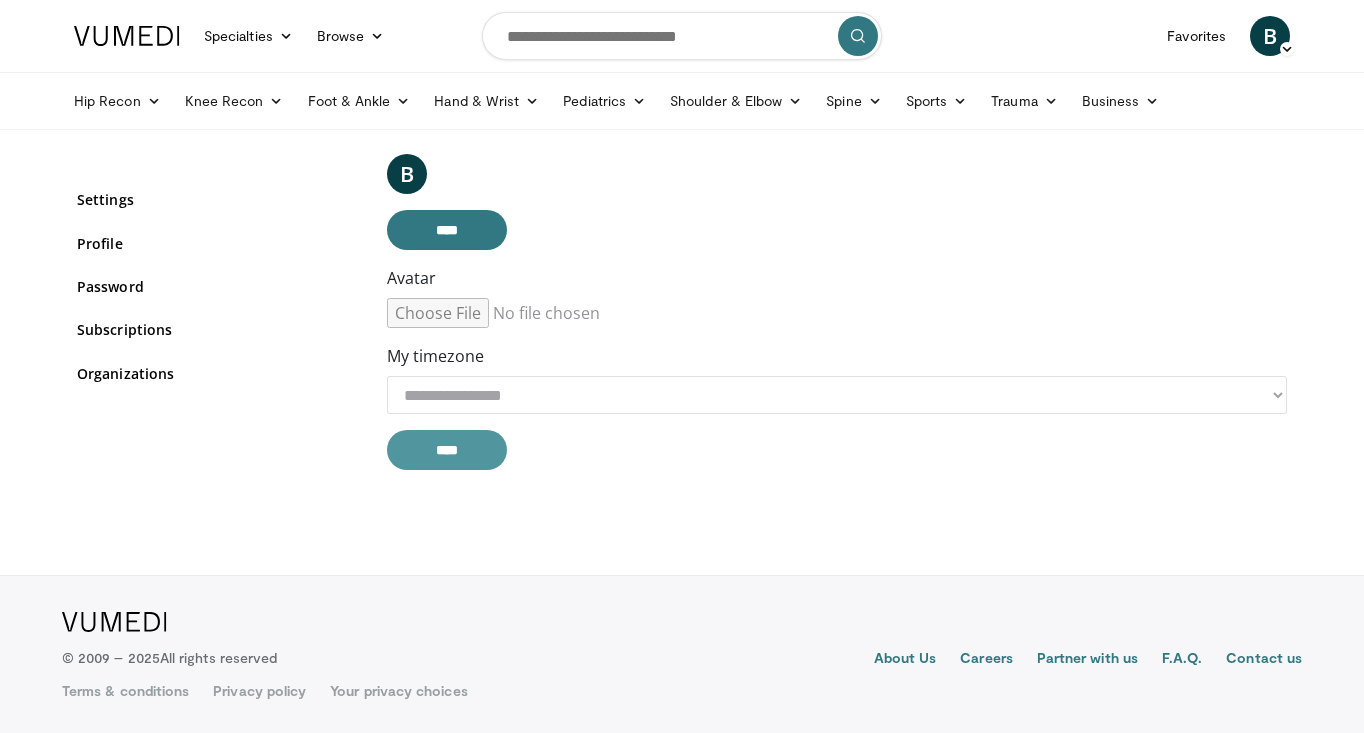 click on "****" at bounding box center (447, 450) 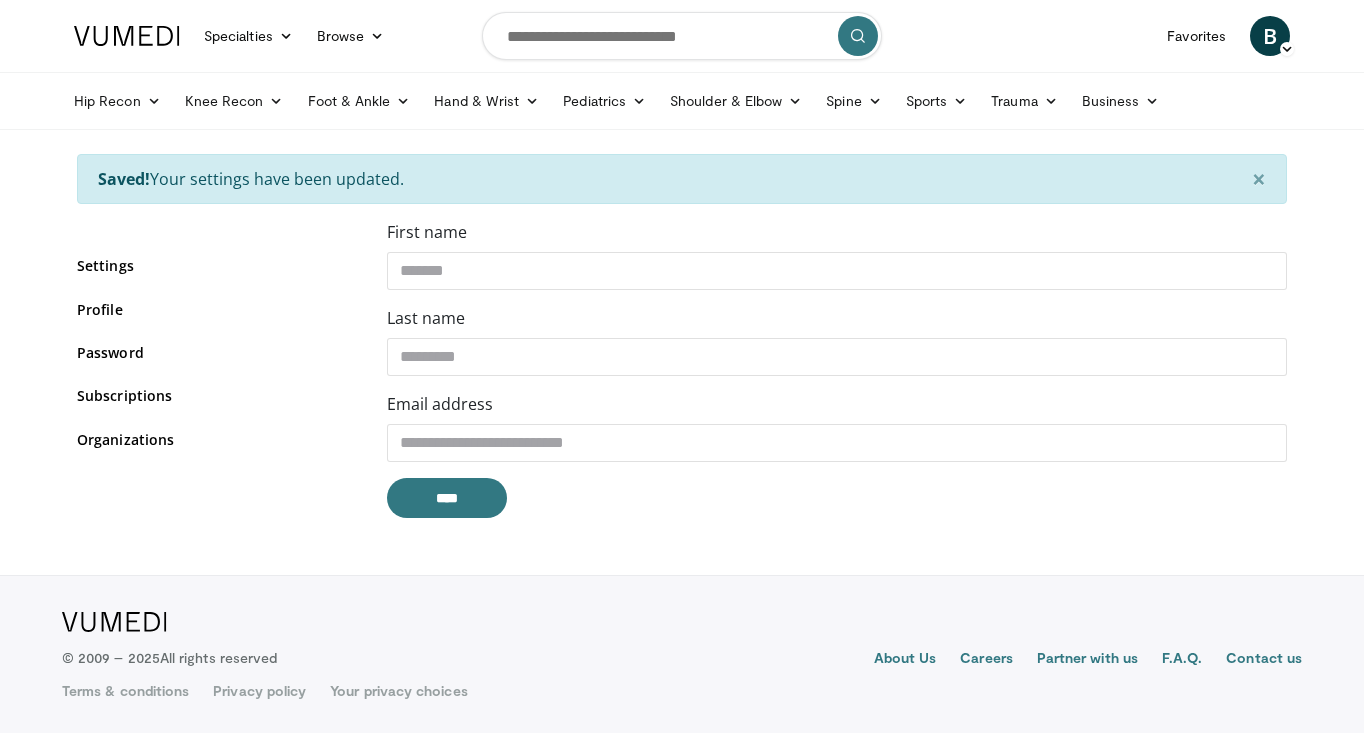 scroll, scrollTop: 0, scrollLeft: 0, axis: both 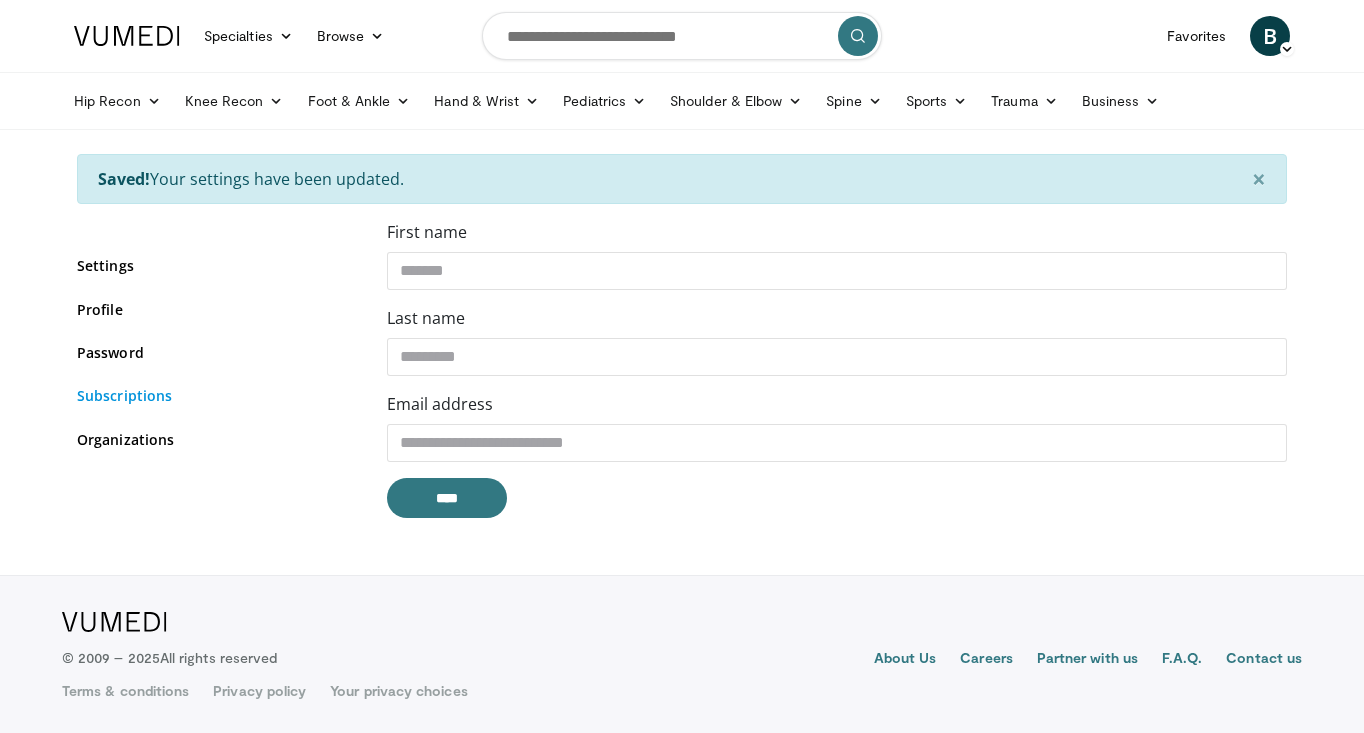 click on "Subscriptions" at bounding box center [217, 395] 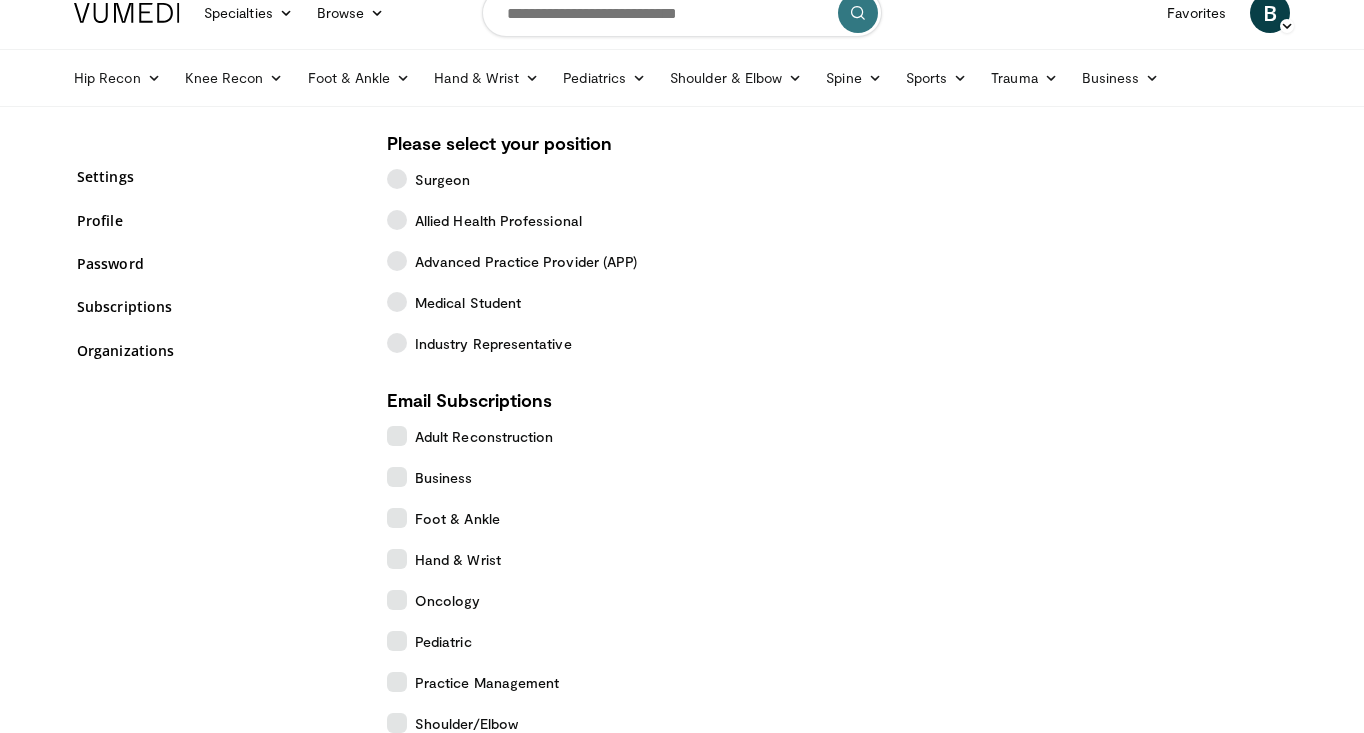 scroll, scrollTop: 17, scrollLeft: 0, axis: vertical 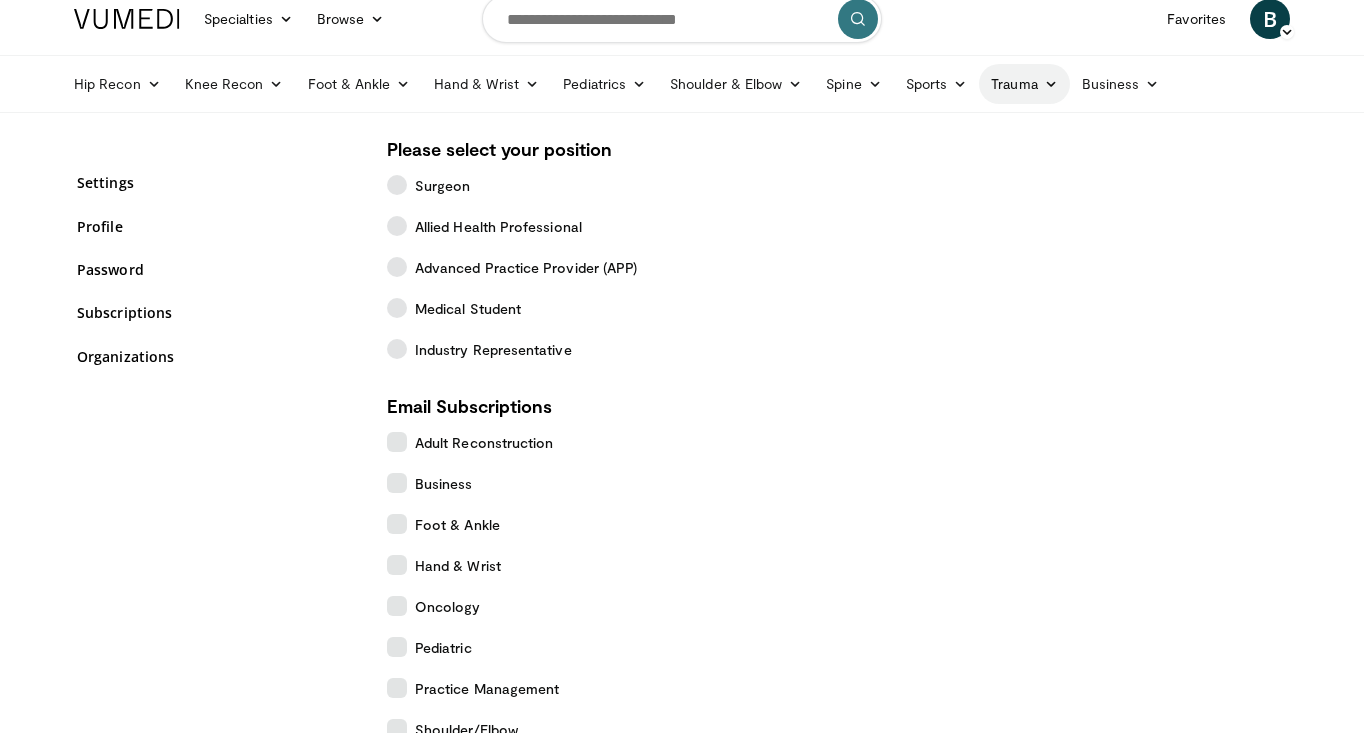 click at bounding box center [1051, 84] 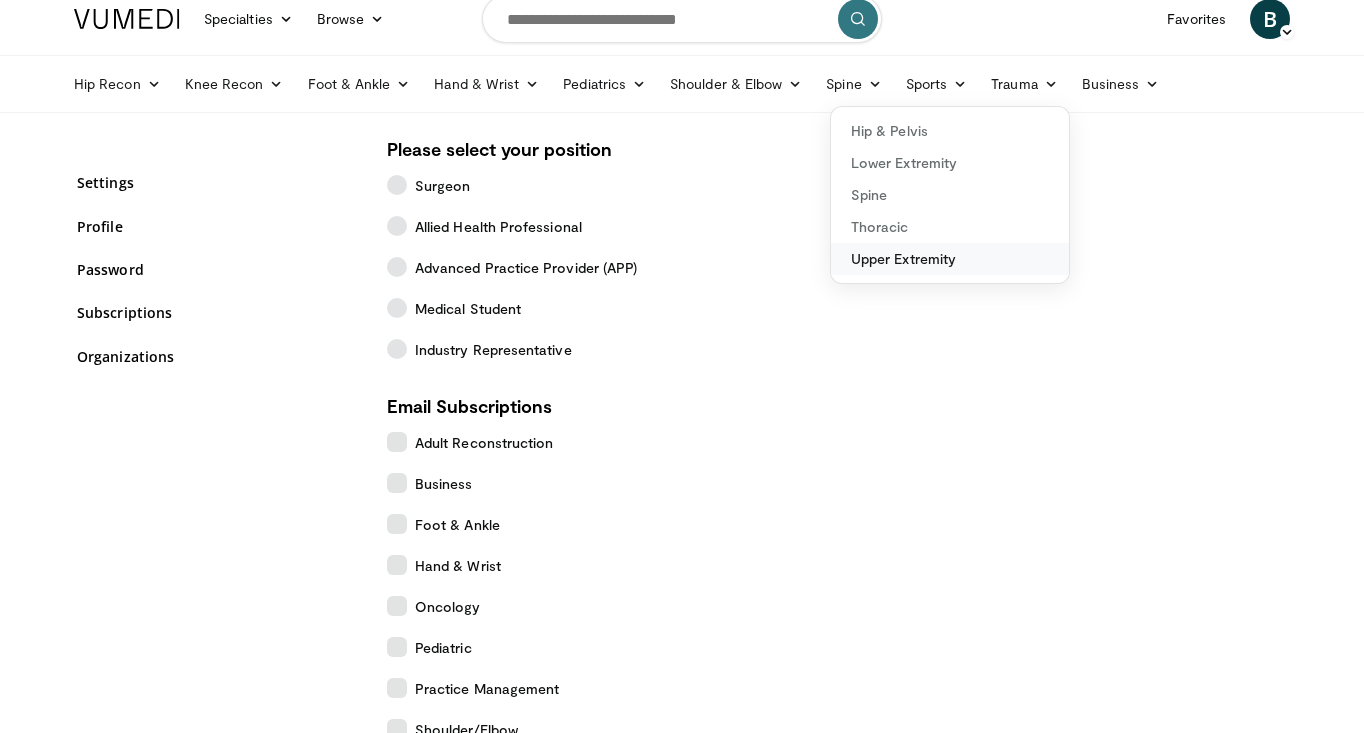 click on "Upper Extremity" at bounding box center (950, 259) 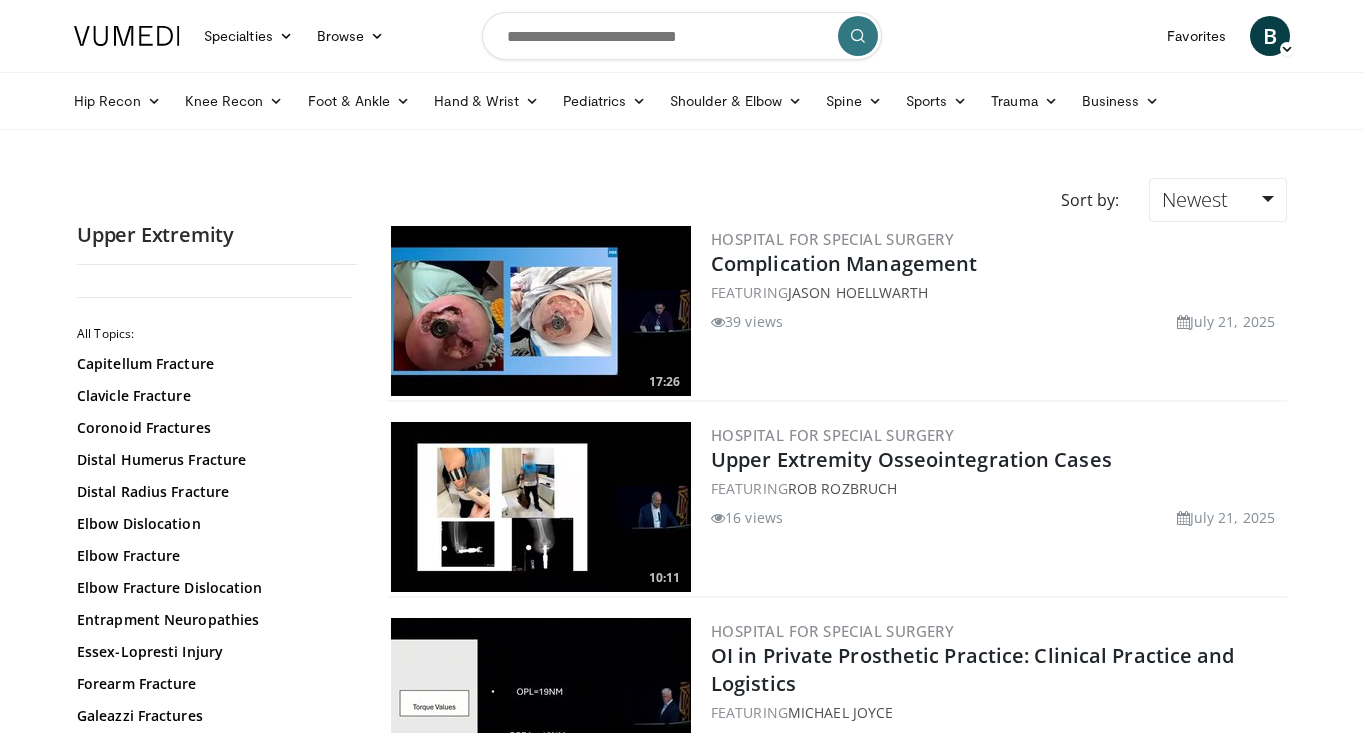 scroll, scrollTop: 320, scrollLeft: 0, axis: vertical 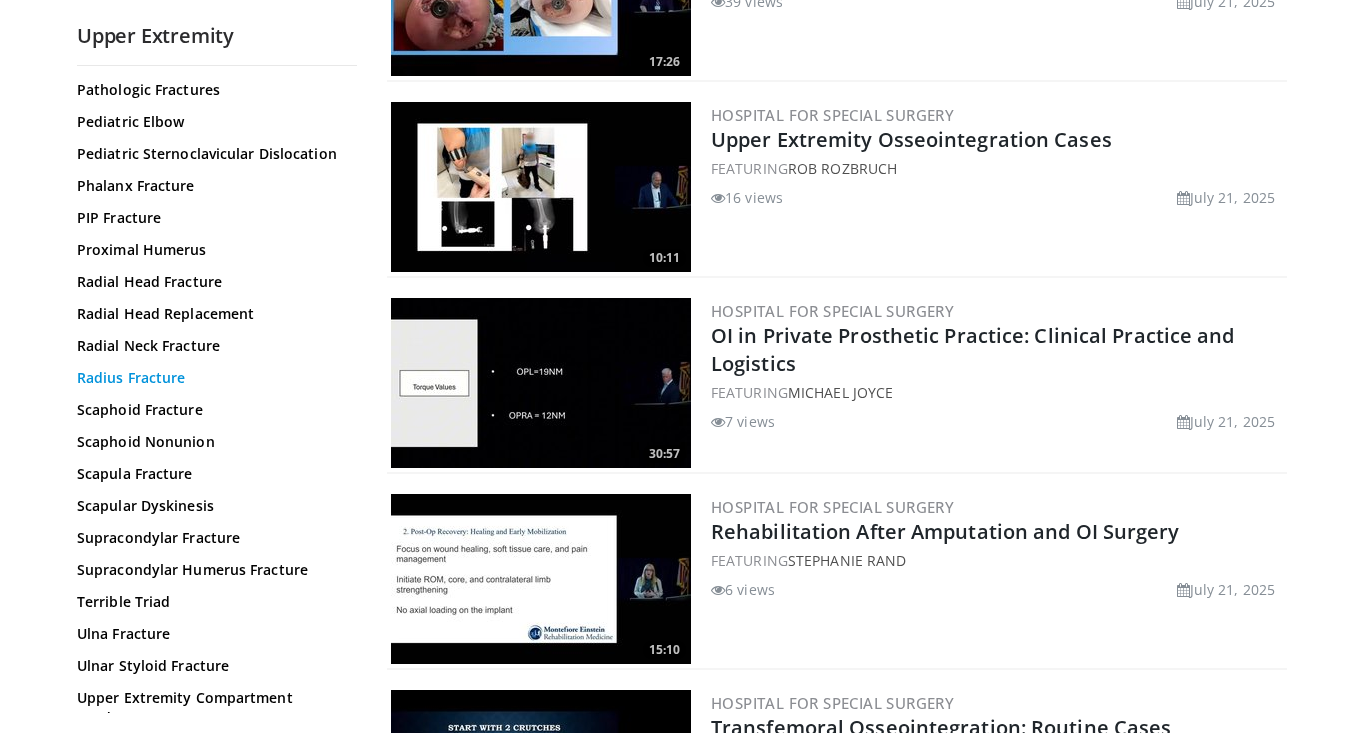 click on "Radius Fracture" at bounding box center (212, 378) 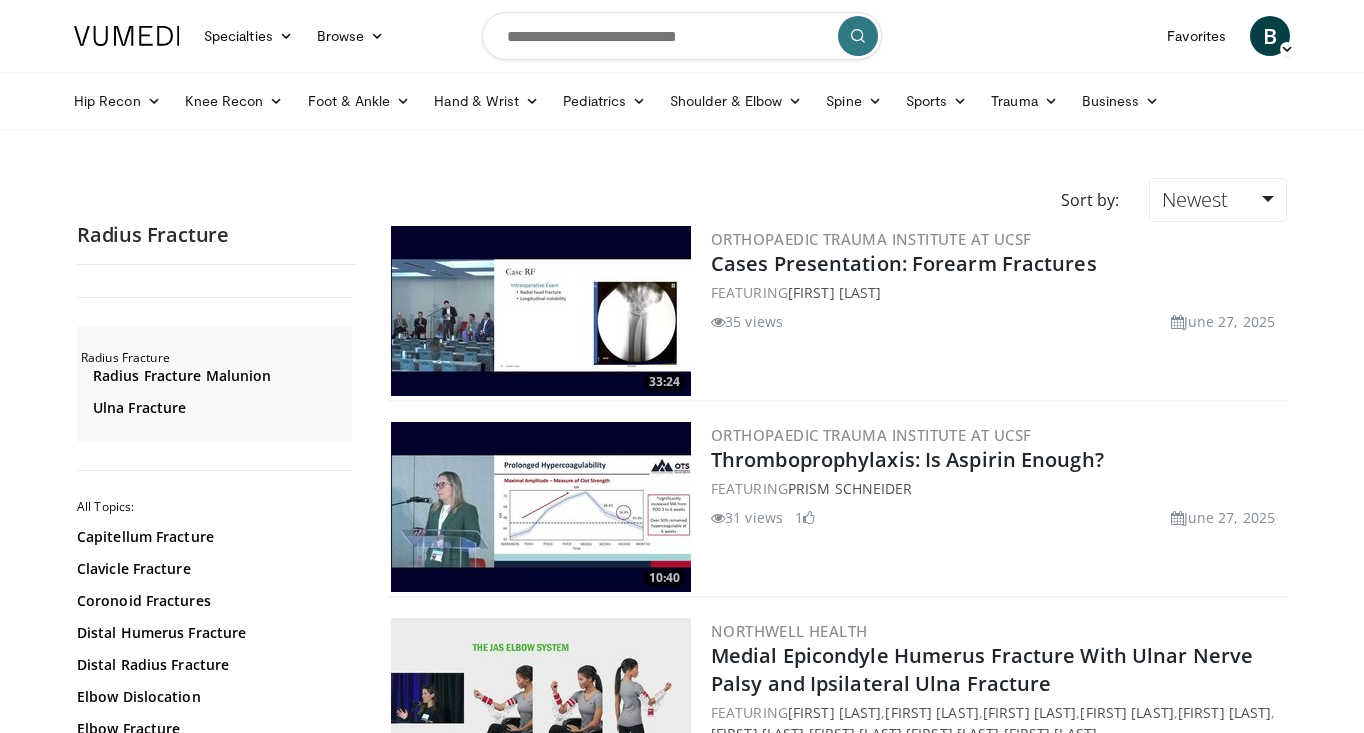 scroll, scrollTop: 220, scrollLeft: 0, axis: vertical 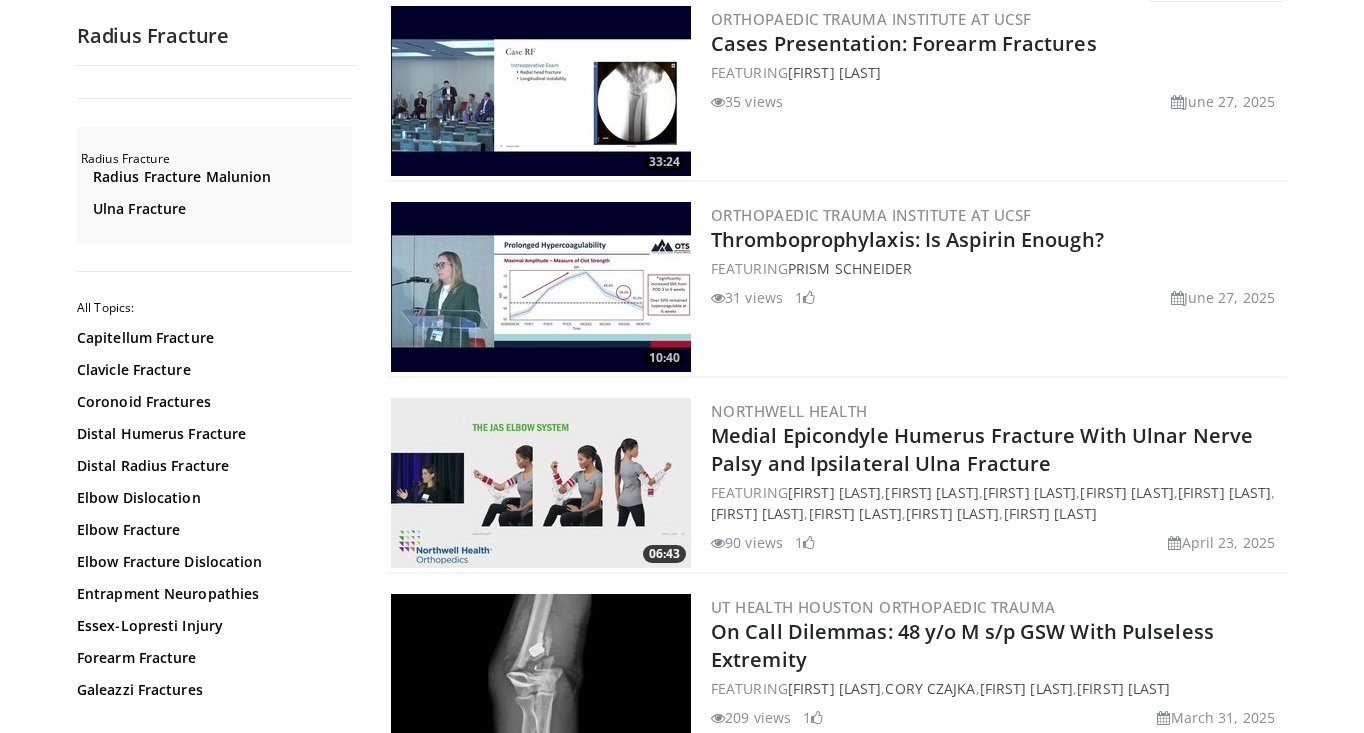 click on "Orthopaedic Trauma Institute at UCSF
Cases Presentation: Forearm Fractures
FEATURING
Anthony Ding
35 views
June 27, 2025" at bounding box center (997, 91) 